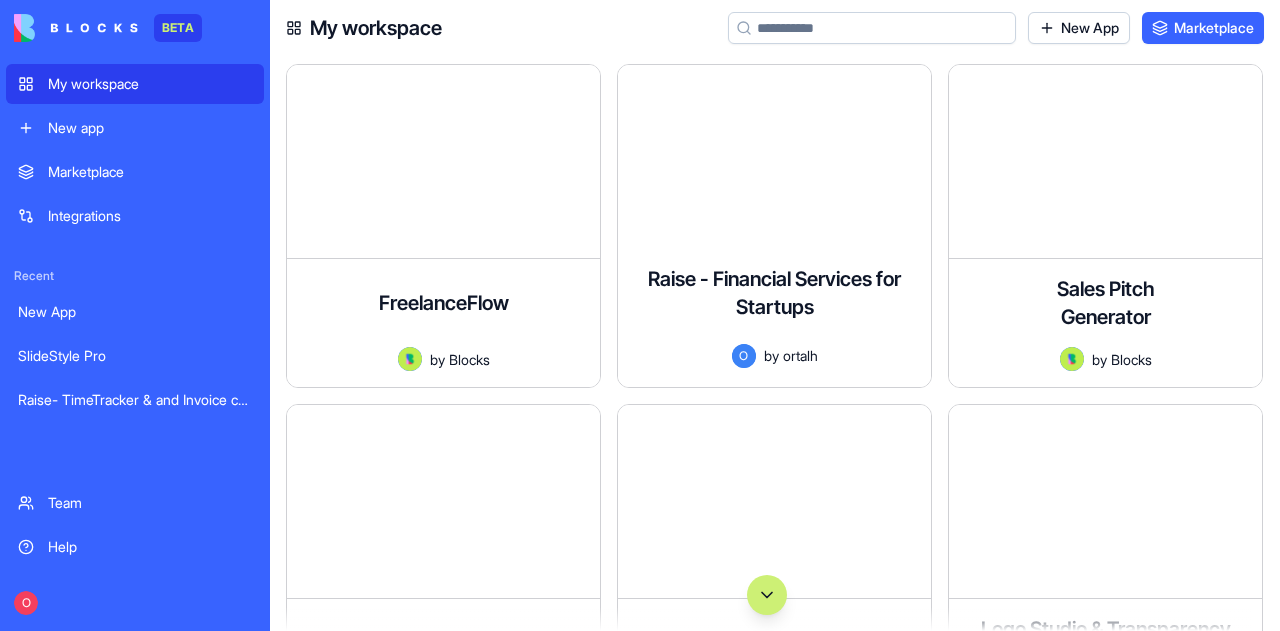 scroll, scrollTop: 0, scrollLeft: 0, axis: both 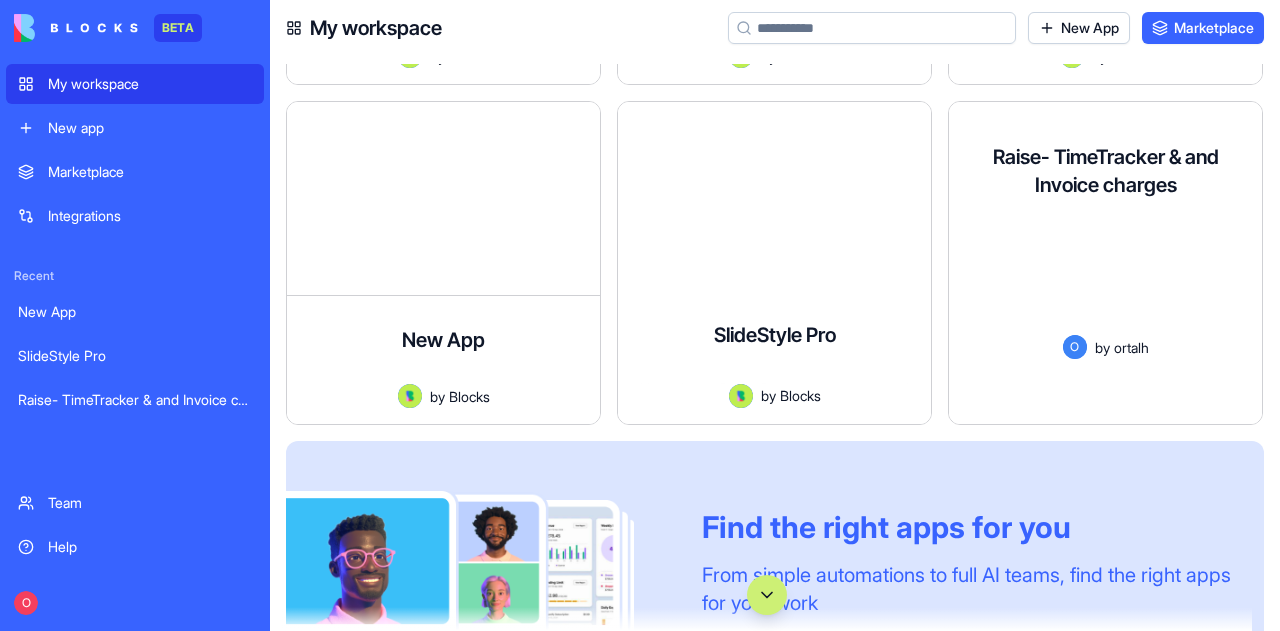 click on "A professional system for tracking working hours and generating invoices based on service rates." at bounding box center (1105, 275) 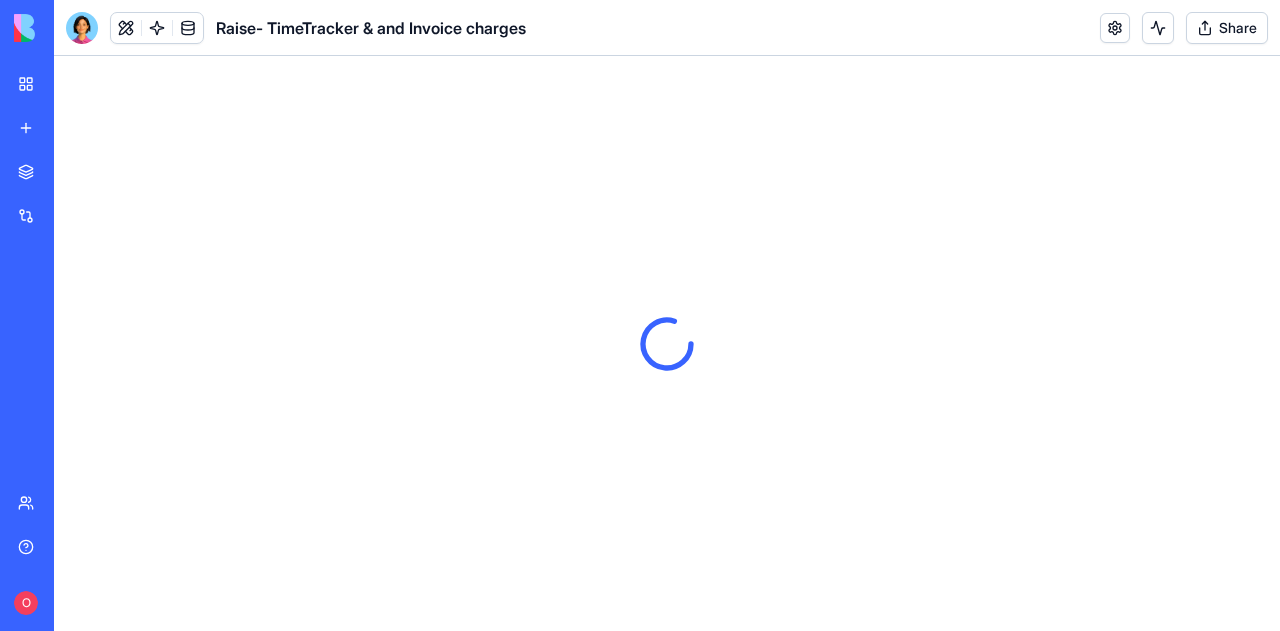 scroll, scrollTop: 0, scrollLeft: 0, axis: both 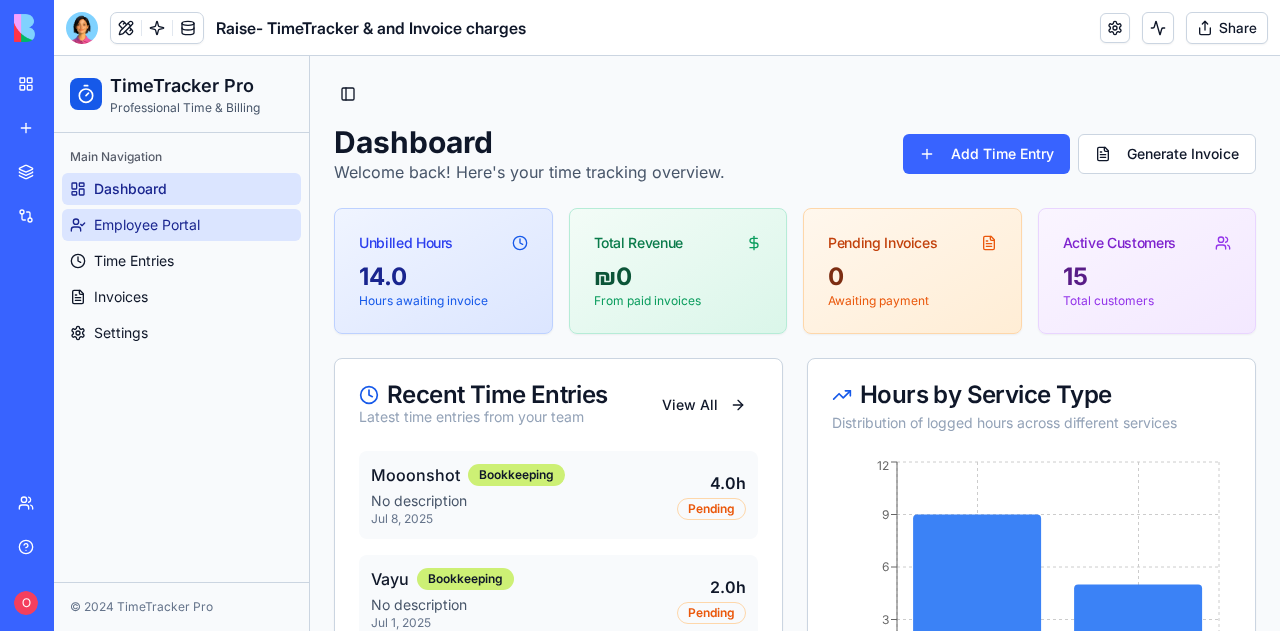 click on "Employee Portal" at bounding box center (147, 225) 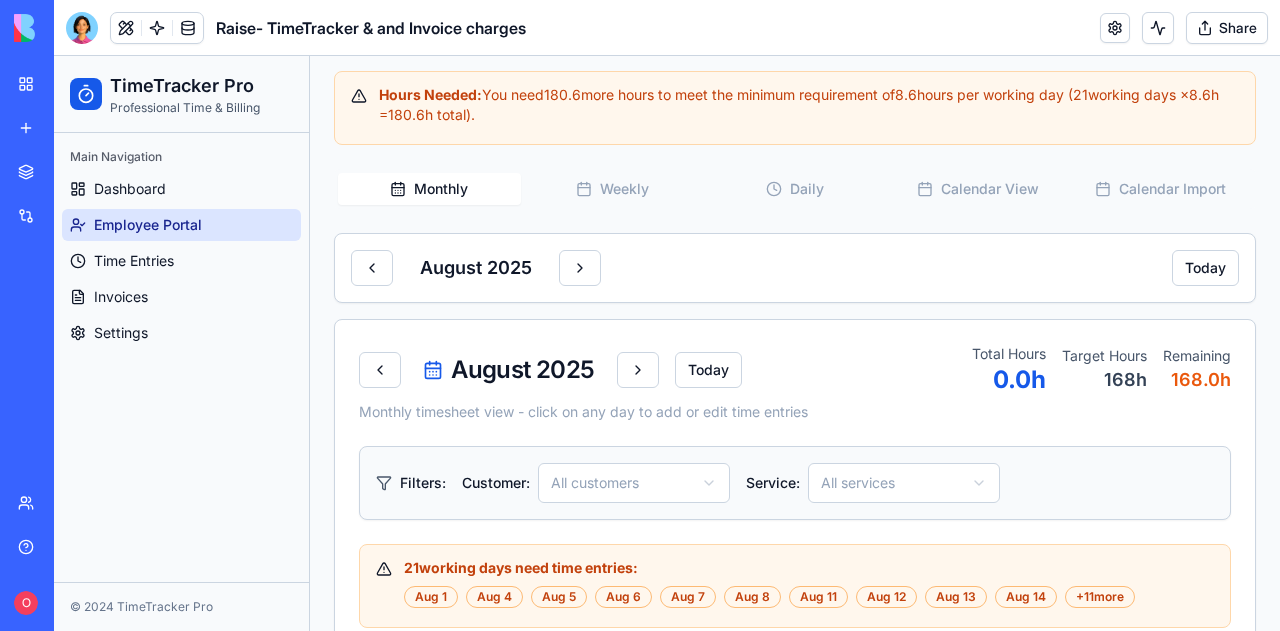 scroll, scrollTop: 724, scrollLeft: 0, axis: vertical 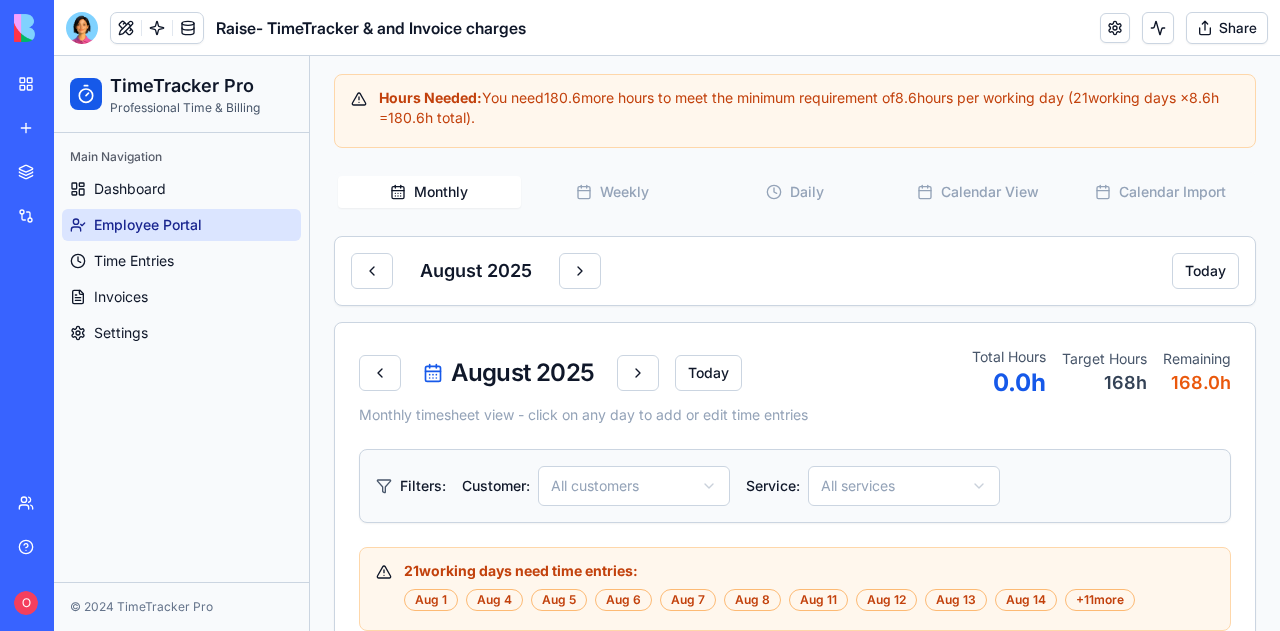 click on "Monthly" at bounding box center [429, 192] 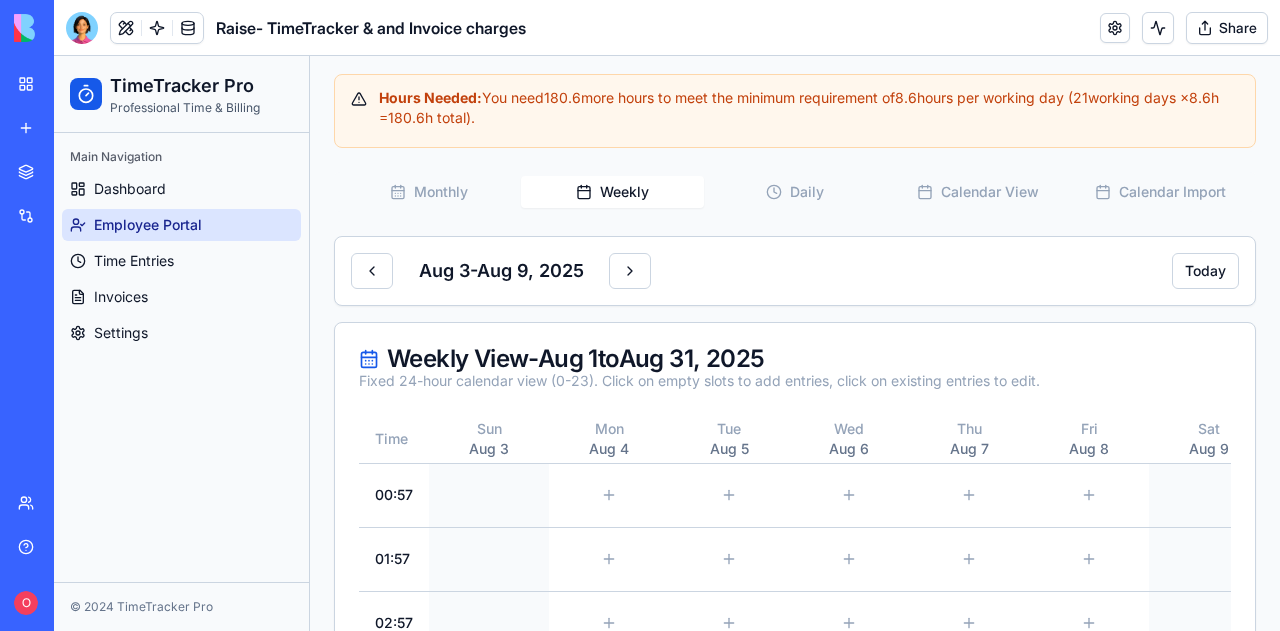 click on "Weekly" at bounding box center (612, 192) 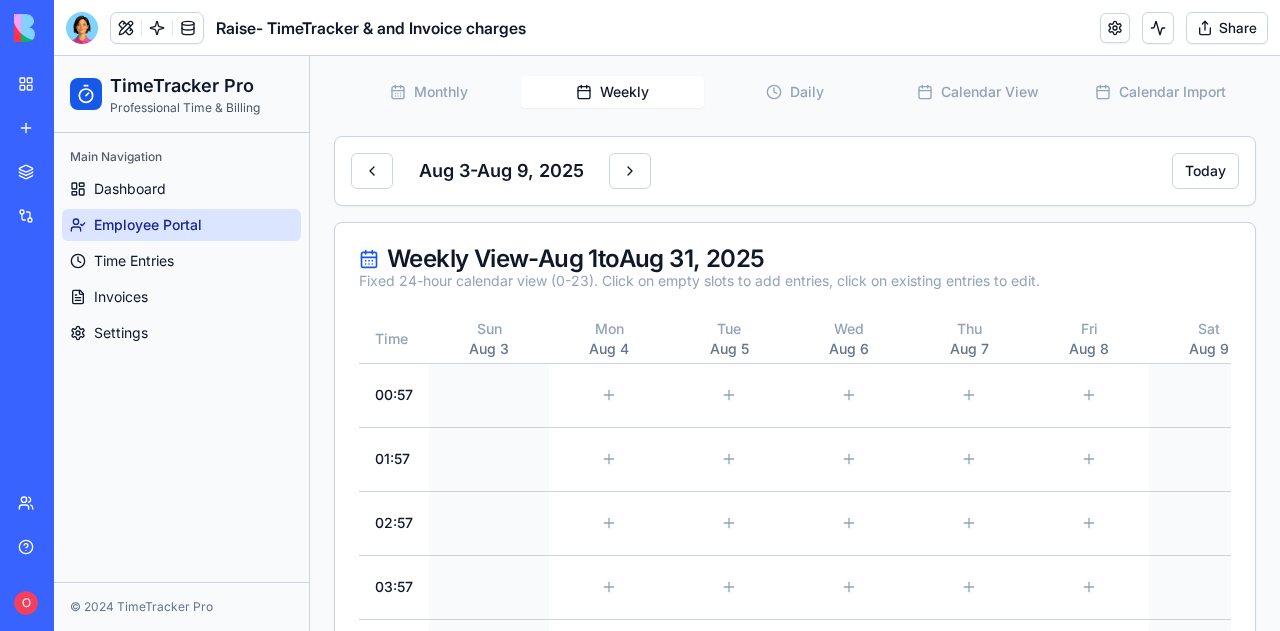 scroll, scrollTop: 823, scrollLeft: 0, axis: vertical 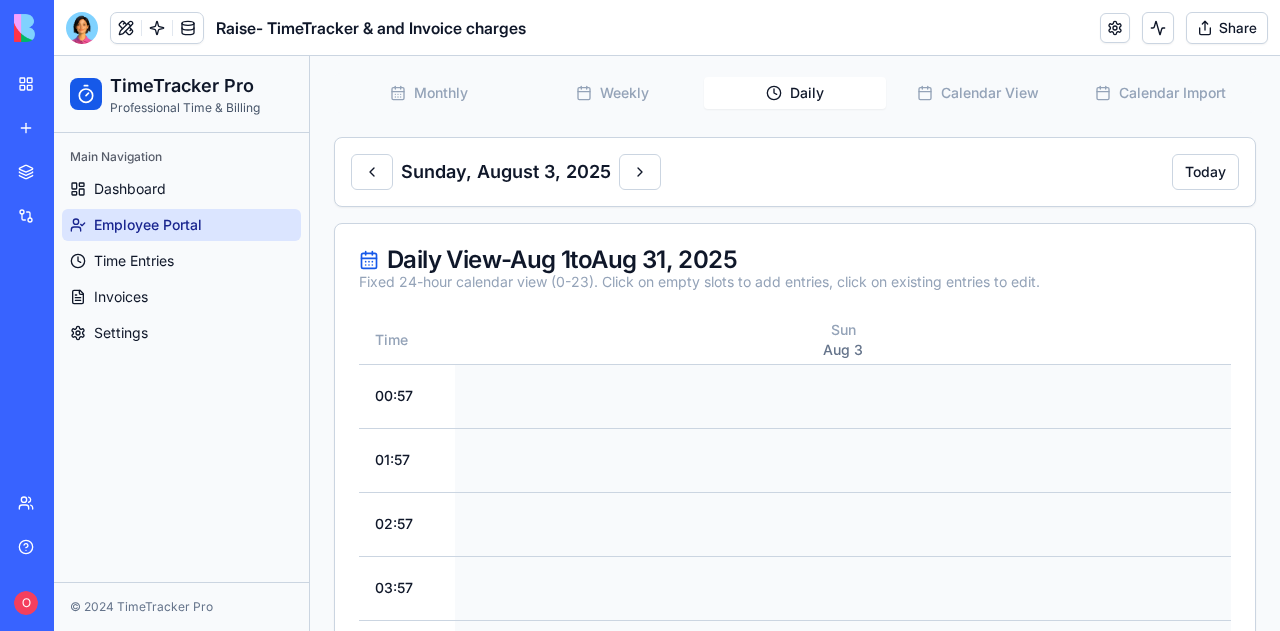 click on "Daily" at bounding box center [795, 93] 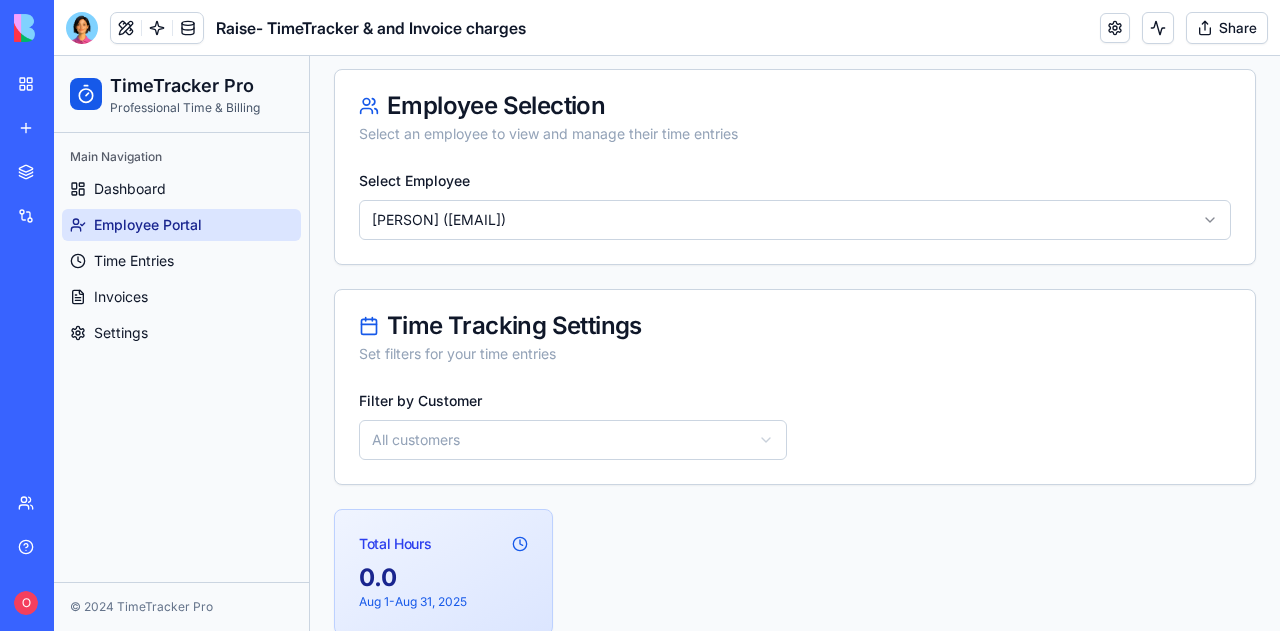 scroll, scrollTop: 111, scrollLeft: 0, axis: vertical 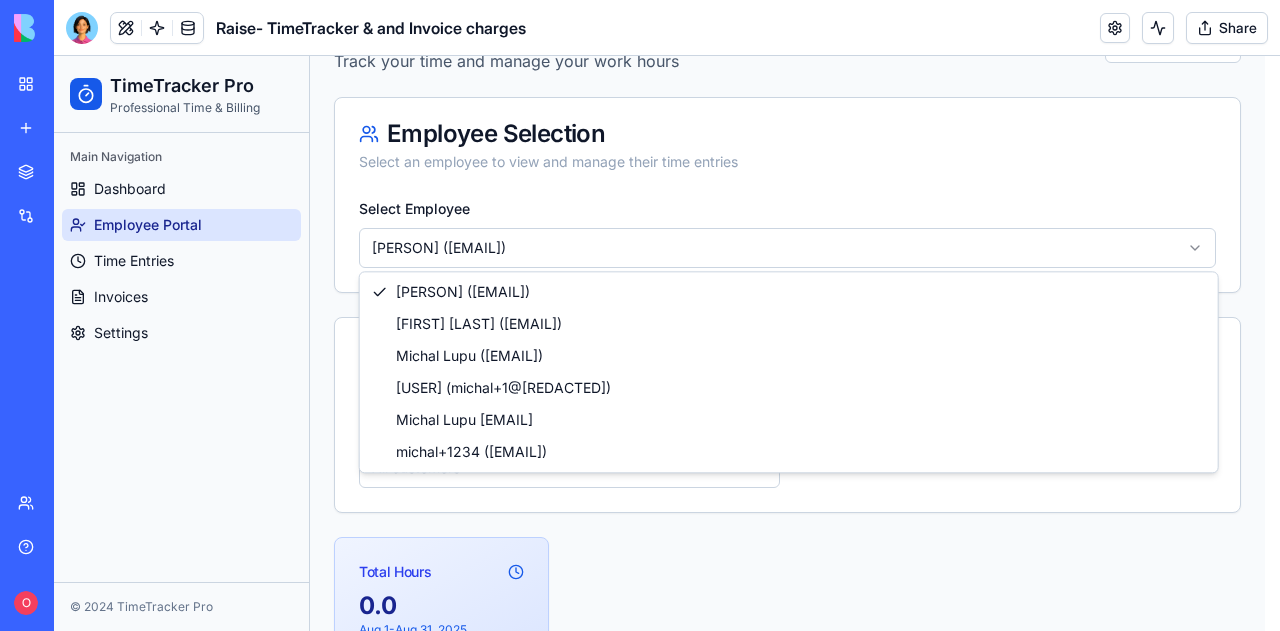 click on "TimeTracker Pro Professional Time & Billing Main Navigation Dashboard Employee Portal Time Entries Invoices Settings © 2024 TimeTracker Pro Toggle Sidebar Employee Portal Track your time and manage your work hours Lock Month Employee Selection Select an employee to view and manage their time entries Select Employee [FIRST] [LAST] (ortalh@[REDACTED]) Time Tracking Settings Set filters for your time entries Filter by Customer All customers Total Hours 0.0 Aug 1 - Aug 31, 2025 Hours Needed: You need 180.6 more hours to meet the minimum requirement of 8.6 hours per working day (21 working days × 8.6 h = 180.6 h total). Monthly Weekly Daily Calendar View Calendar Import Sunday, August 3, 2025 Today Daily View - Aug 1 to Aug 31, 2025 Fixed 24-hour calendar view (0-23). Click on empty slots to add entries, click on existing entries to edit. Time Sun Aug 3 00:57 01:57 02:57 03:57 04:57 05:57 06:57 07:57 08:57 09:57 10:57 11:57 12:57 13:57 14:57 15:57 16:57 17:57 18:57 19:57" at bounding box center (667, 1303) 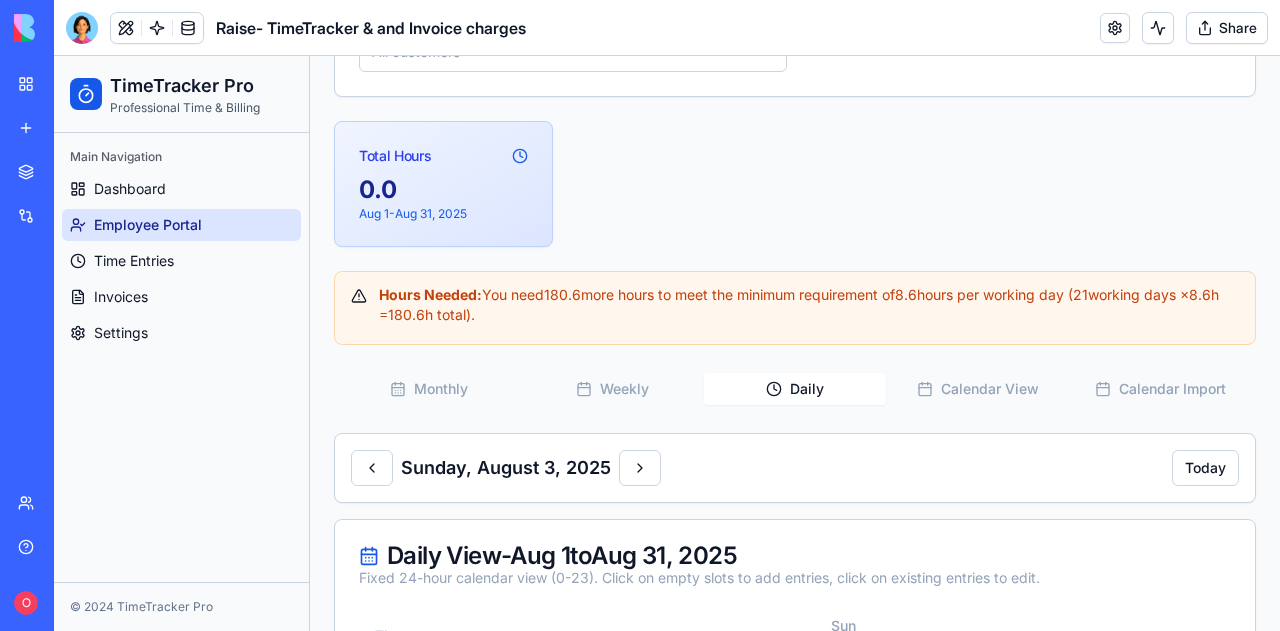 scroll, scrollTop: 314, scrollLeft: 0, axis: vertical 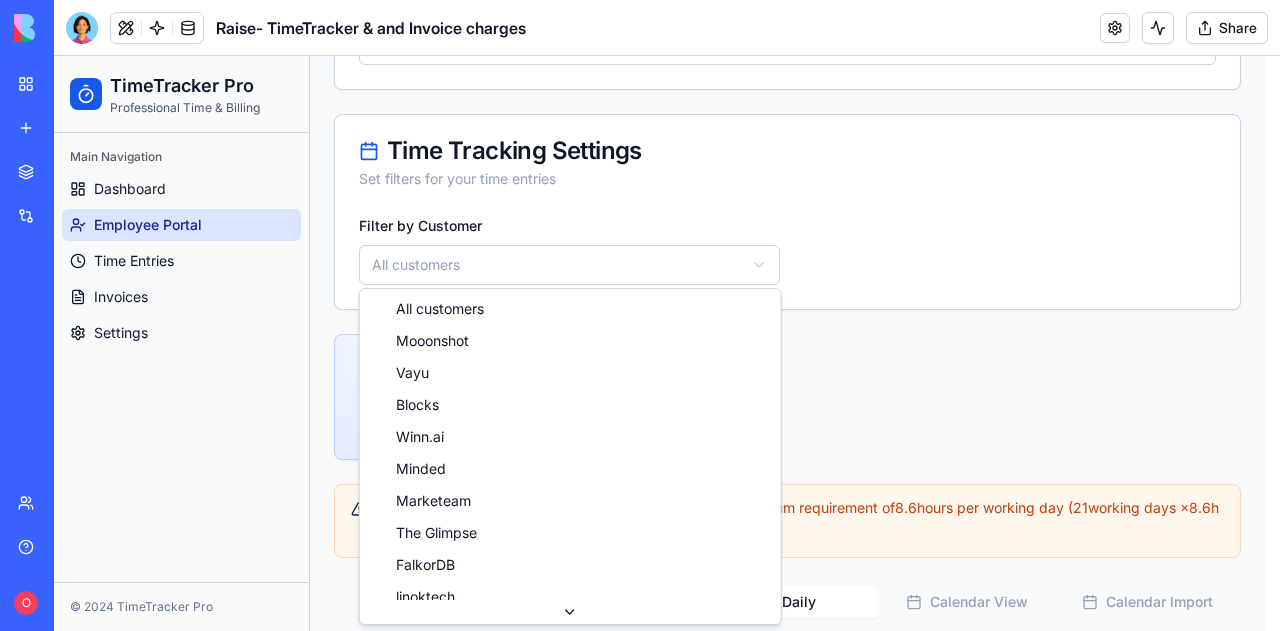click on "TimeTracker Pro Professional Time & Billing Main Navigation Dashboard Employee Portal Time Entries Invoices Settings © 2024 TimeTracker Pro Toggle Sidebar Employee Portal Track your time and manage your work hours Lock Month Employee Selection Select an employee to view and manage their time entries Select Employee [PERSON] ([EMAIL]) Time Tracking Settings Set filters for your time entries Filter by Customer All customers Total Hours 0.0 Aug 1 - Aug 31, 2025 Hours Needed: You need 180.6 more hours to meet the minimum requirement of 8.6 hours per working day ( 21 working days × 8.6 h = 180.6 h total). Monthly Weekly Daily Calendar View Calendar Import Sunday, August 3, 2025 Today Daily View - Aug 1 to Aug 31, 2025 Fixed 24-hour calendar view (0-23). Click on empty slots to add entries, click on existing entries to edit. Time Sun Aug 3 00:57 01:57 02:57 03:57 04:57 05:57 06:57 07:57 08:57 09:57 10:57 11:57 12:57 13:57 14:57 15:57 16:57 17:57 18:57 19:57 20:57 0" at bounding box center [667, 1100] 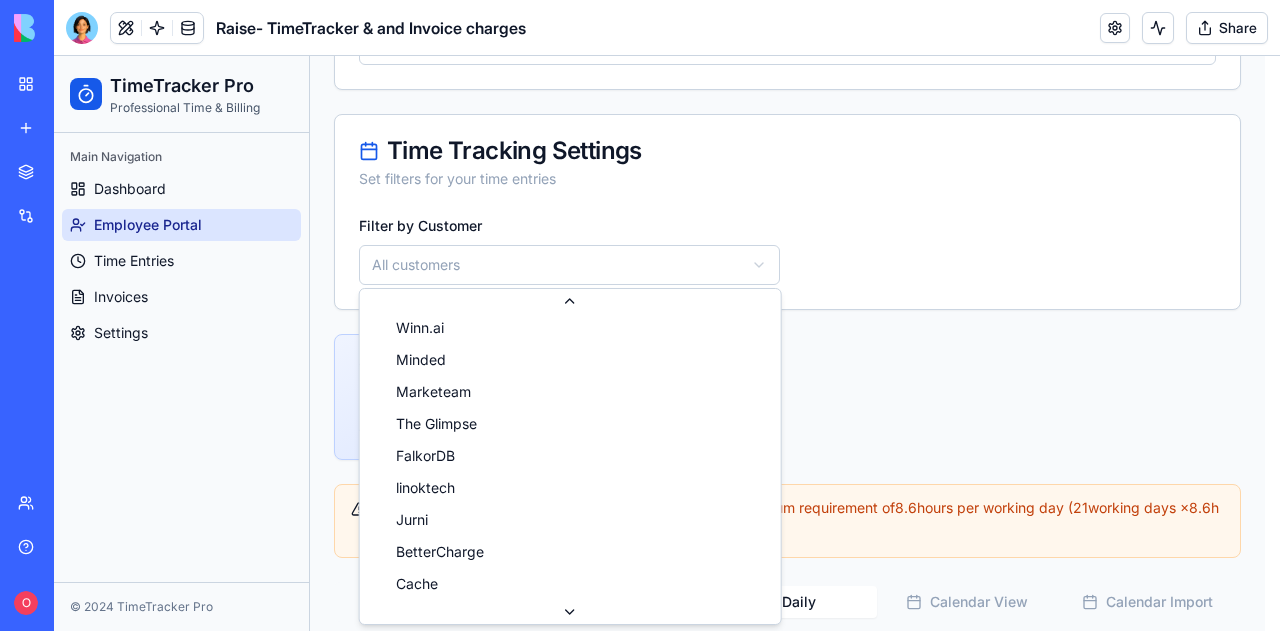 scroll, scrollTop: 208, scrollLeft: 0, axis: vertical 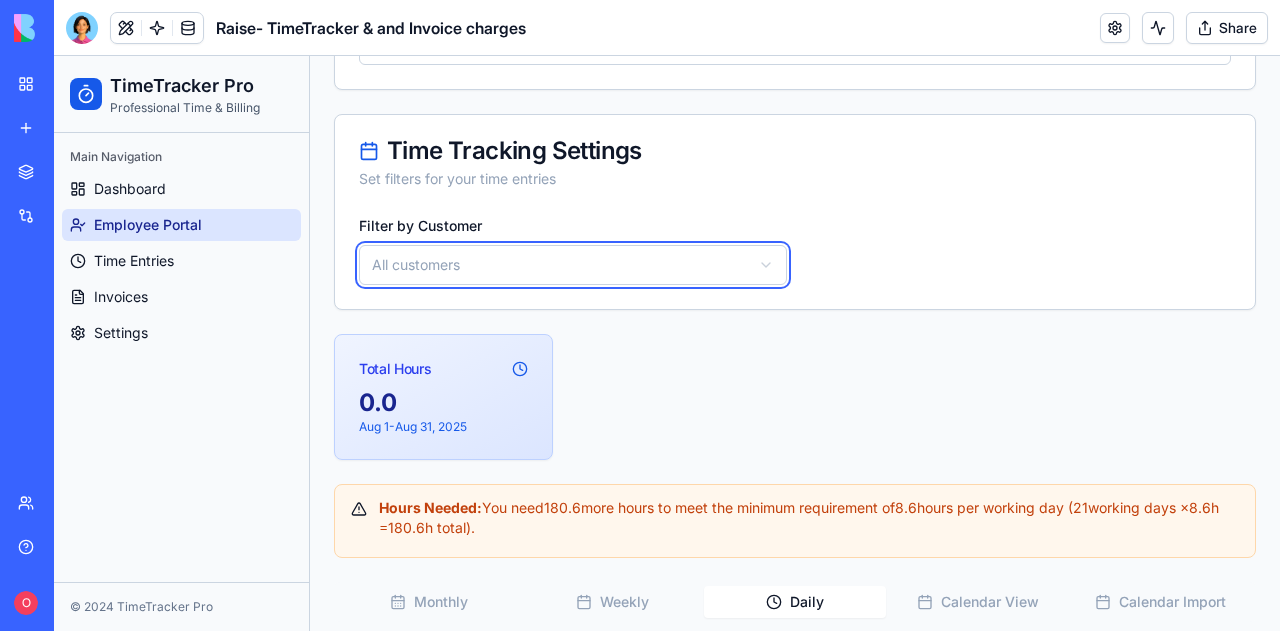 click on "TimeTracker Pro Professional Time & Billing Main Navigation Dashboard Employee Portal Time Entries Invoices Settings © 2024 TimeTracker Pro Toggle Sidebar Employee Portal Track your time and manage your work hours Lock Month Employee Selection Select an employee to view and manage their time entries Select Employee [PERSON] ([EMAIL]) Time Tracking Settings Set filters for your time entries Filter by Customer All customers Total Hours 0.0 Aug 1 - Aug 31, 2025 Hours Needed: You need 180.6 more hours to meet the minimum requirement of 8.6 hours per working day ( 21 working days × 8.6 h = 180.6 h total). Monthly Weekly Daily Calendar View Calendar Import Sunday, August 3, 2025 Today Daily View - Aug 1 to Aug 31, 2025 Fixed 24-hour calendar view (0-23). Click on empty slots to add entries, click on existing entries to edit. Time Sun Aug 3 00:57 01:57 02:57 03:57 04:57 05:57 06:57 07:57 08:57 09:57 10:57 11:57 12:57 13:57 14:57 15:57 16:57 17:57 18:57 19:57 20:57 0" at bounding box center [667, 1100] 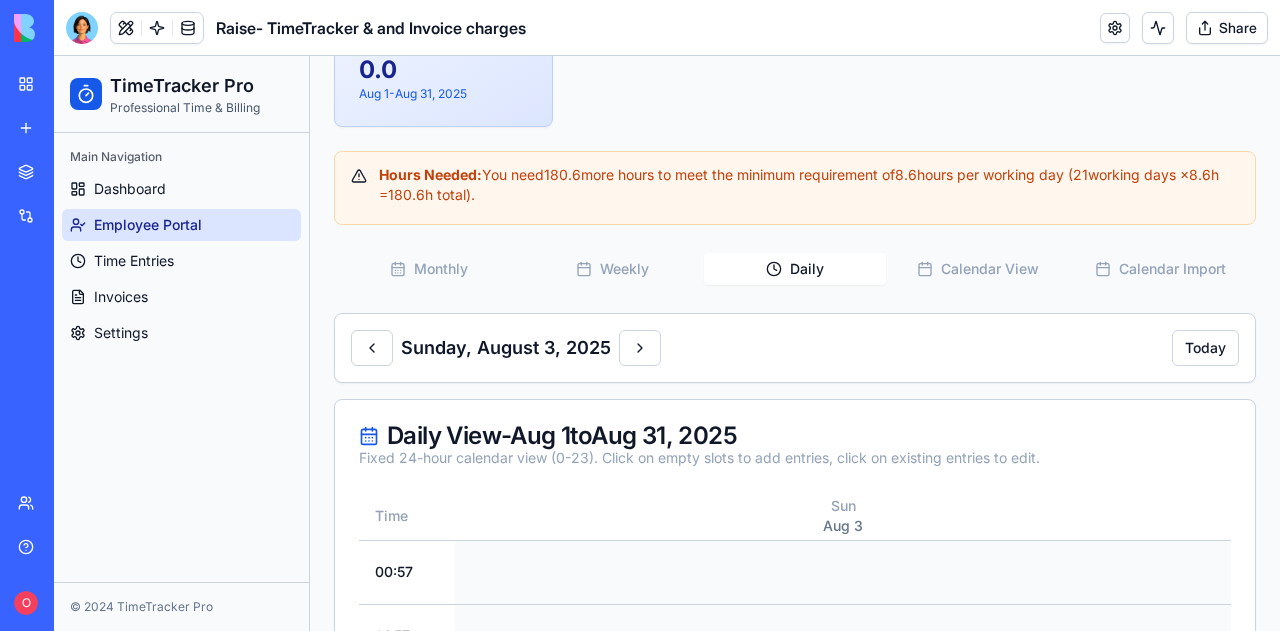 scroll, scrollTop: 707, scrollLeft: 0, axis: vertical 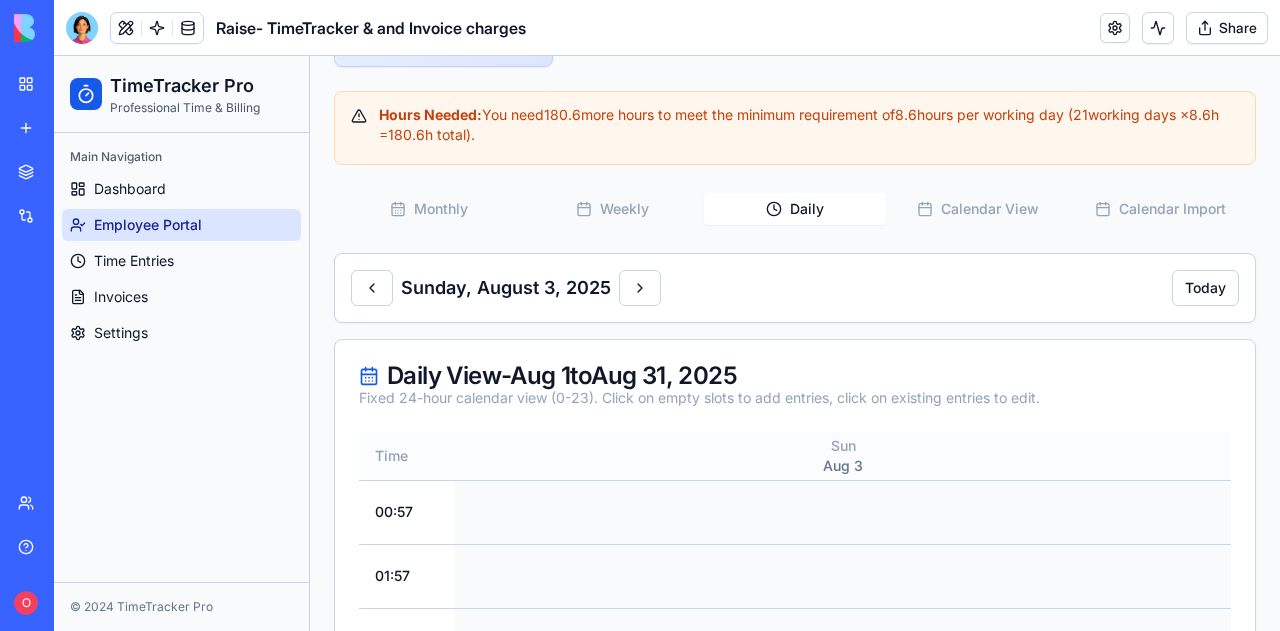 click on "Sun" at bounding box center (843, 446) 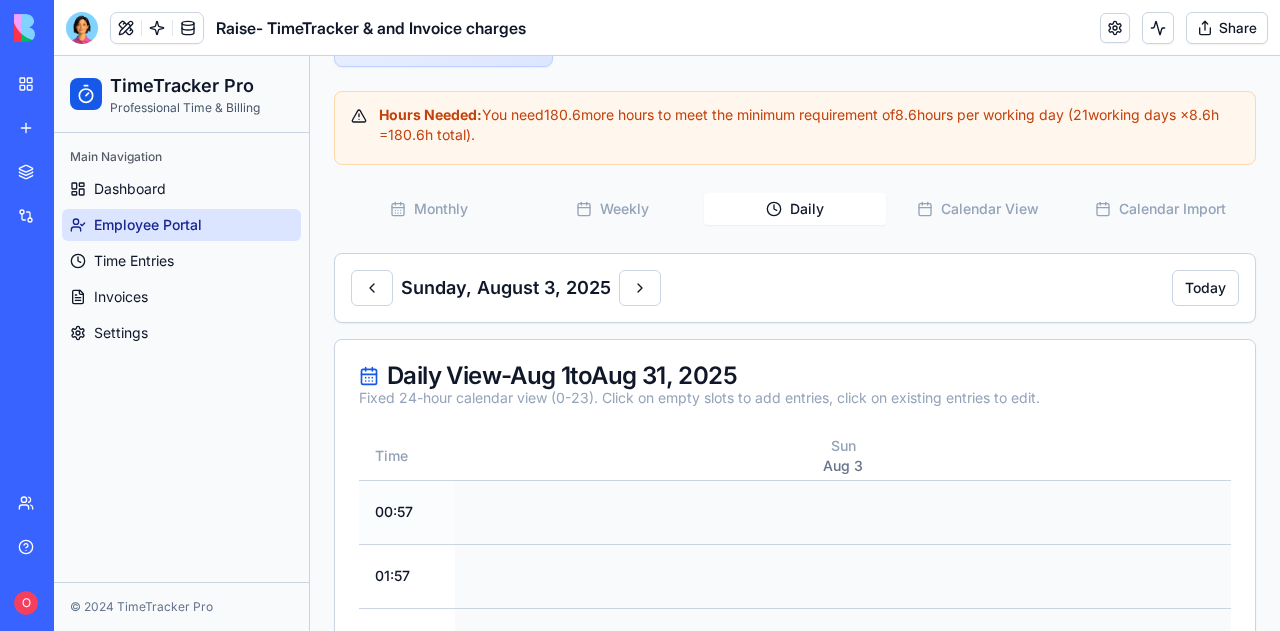 click at bounding box center [843, 512] 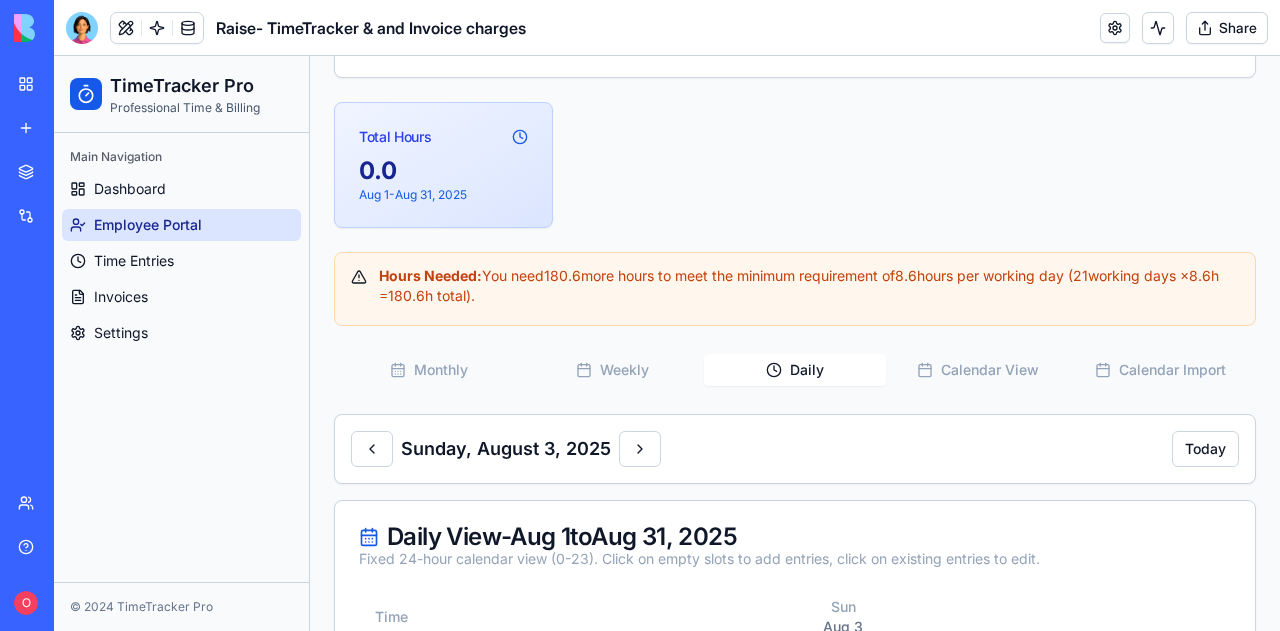 click on "Monthly" at bounding box center [429, 370] 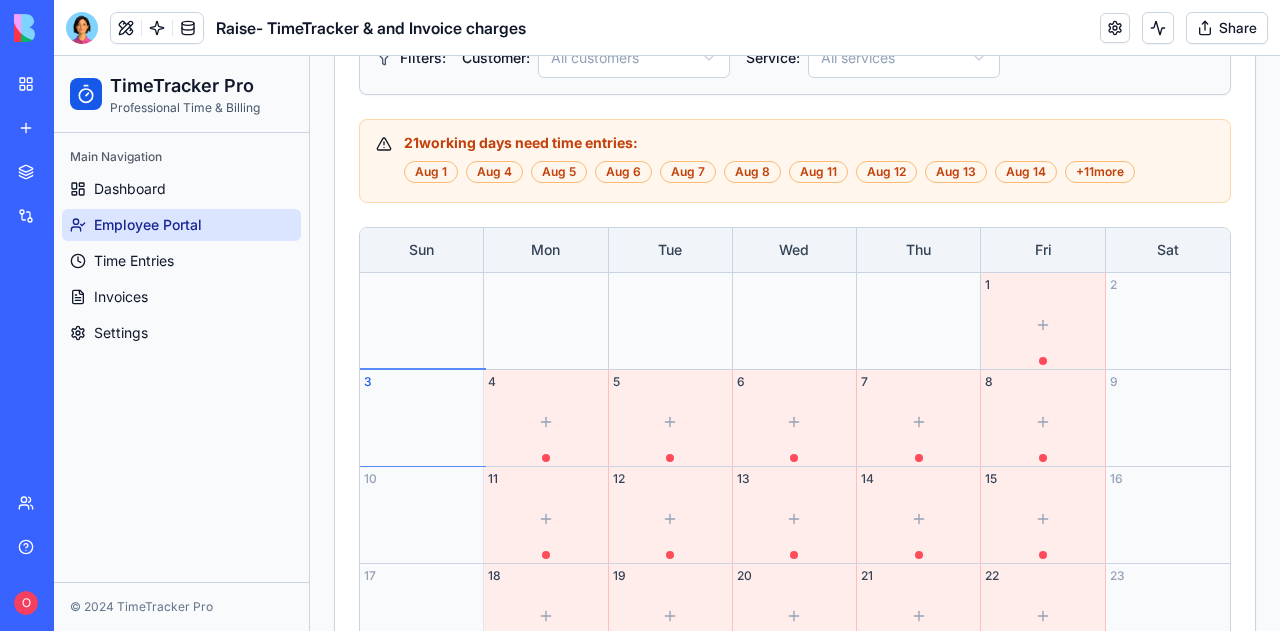 scroll, scrollTop: 1158, scrollLeft: 0, axis: vertical 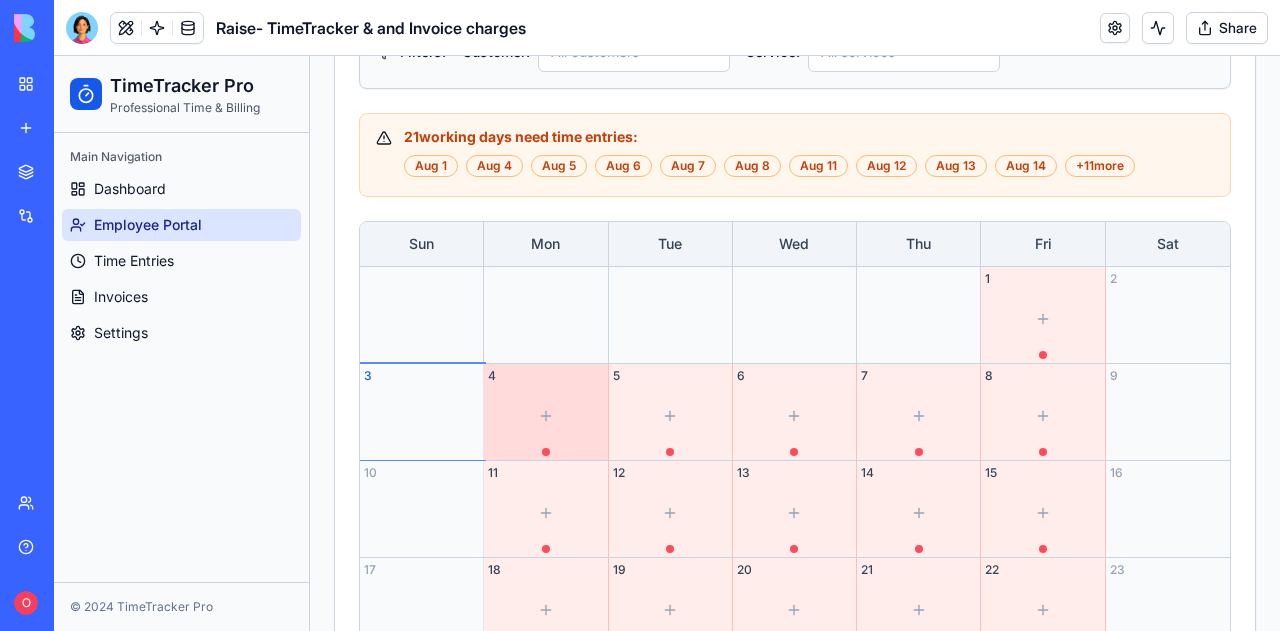 click at bounding box center (545, 416) 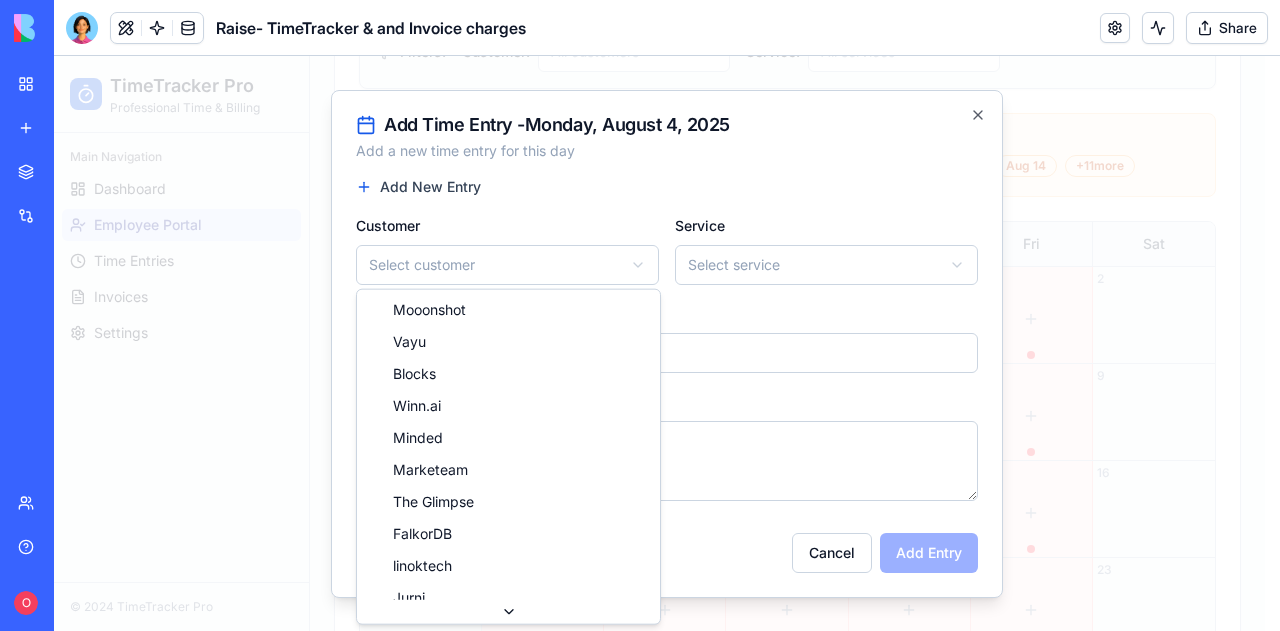 click on "Select Employee Maayan Shoam   ([EMAIL])" at bounding box center (659, -68) 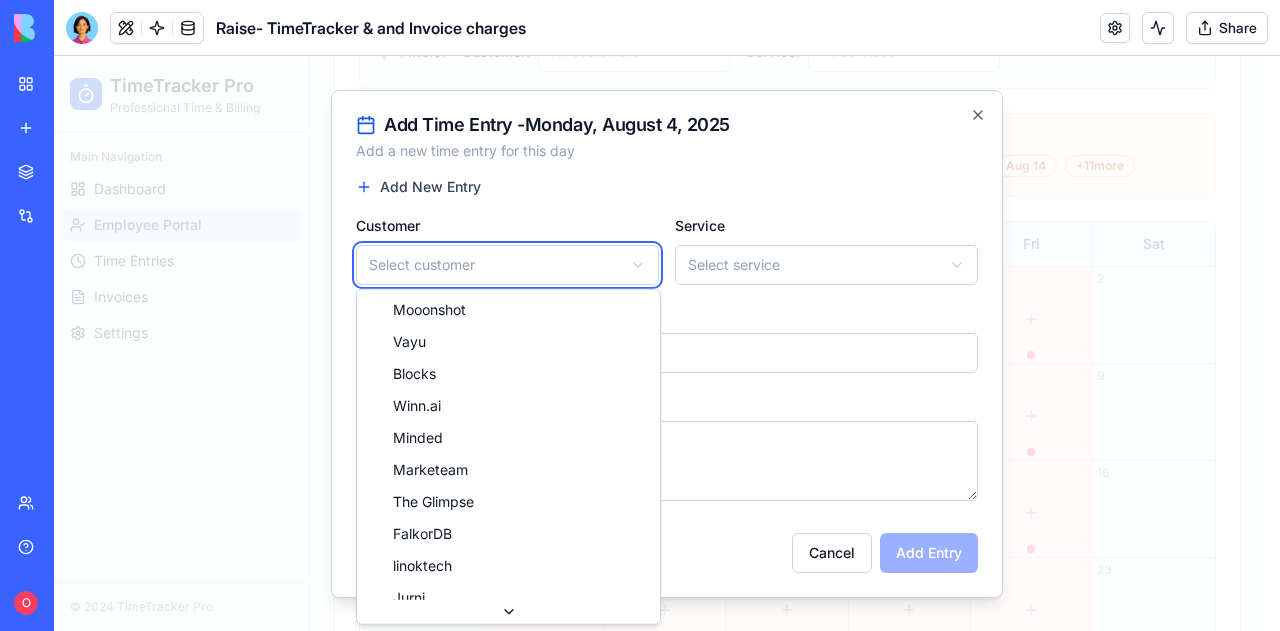 click on "Select Employee Maayan Shoam   ([EMAIL])" at bounding box center (659, -68) 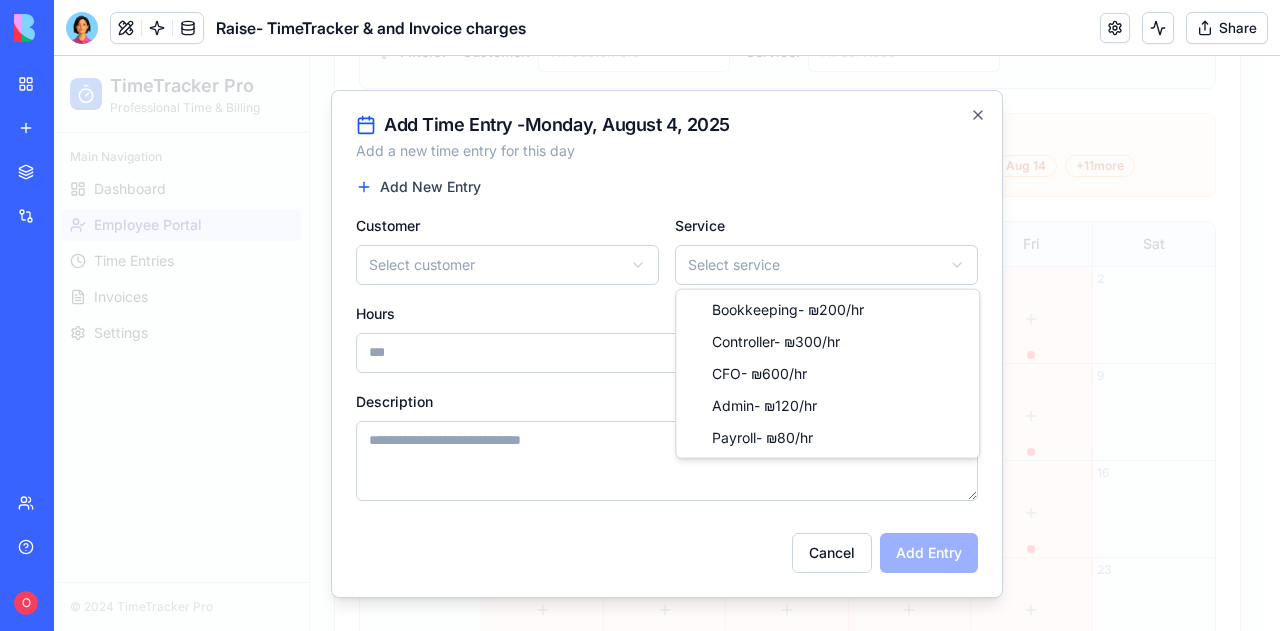 click on "Select Employee Maayan Shoam   ([EMAIL])" at bounding box center (659, -68) 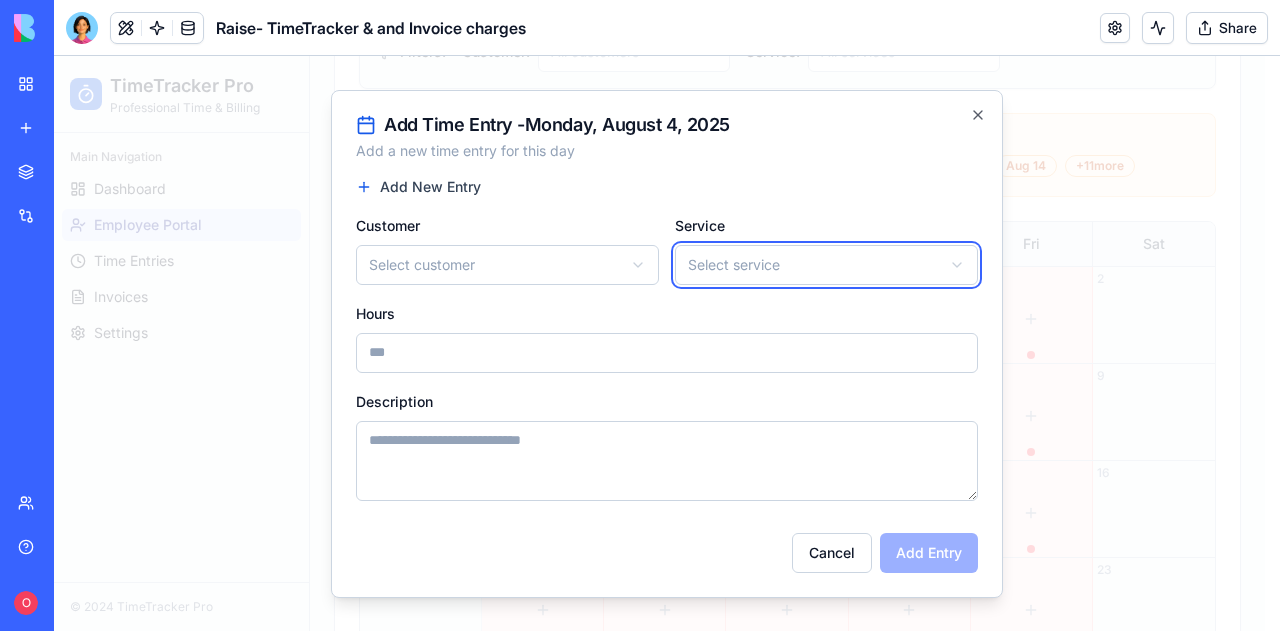 click on "Select Employee Maayan Shoam   ([EMAIL])" at bounding box center (659, -68) 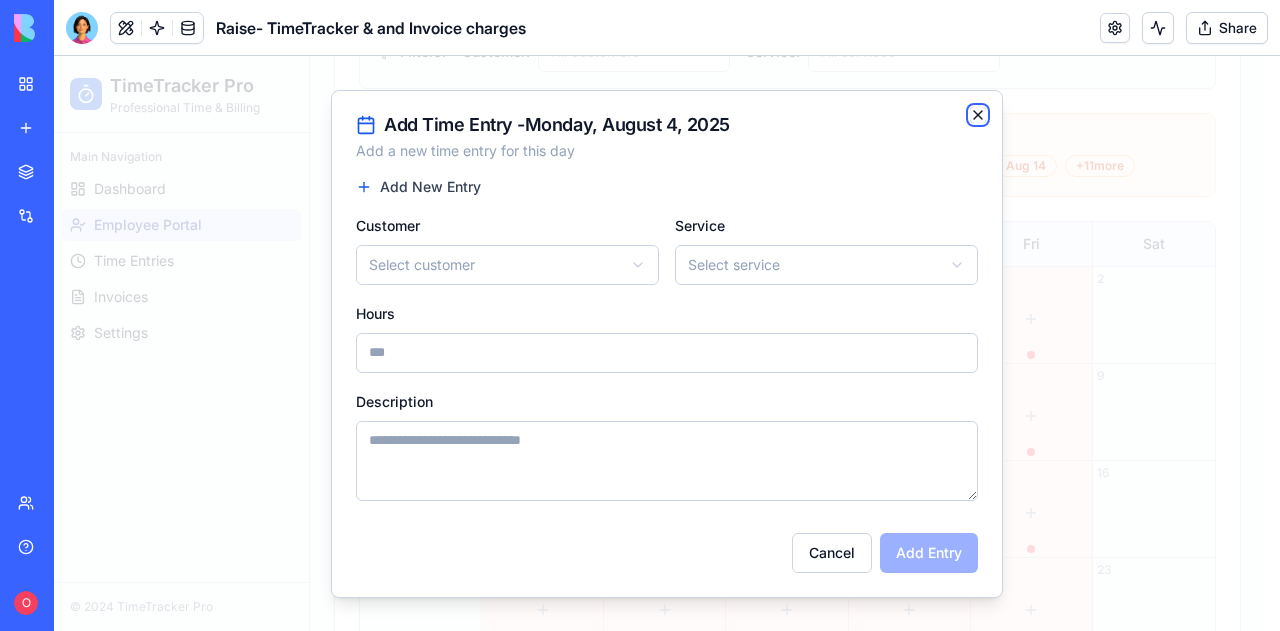 click 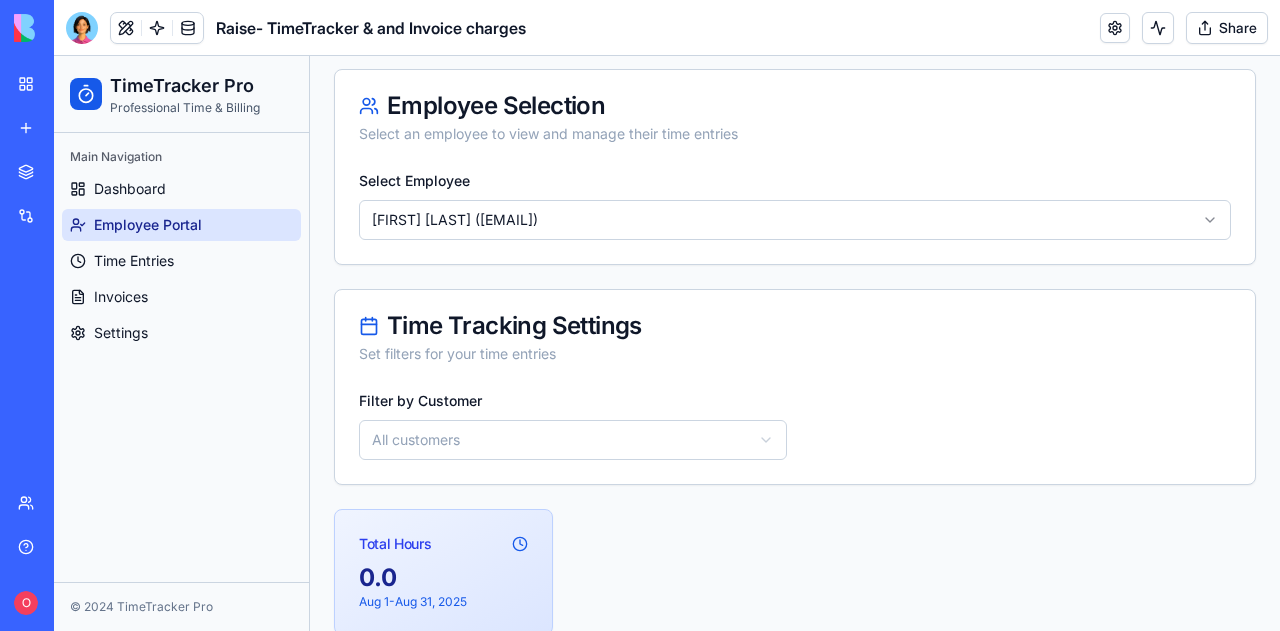 scroll, scrollTop: 128, scrollLeft: 0, axis: vertical 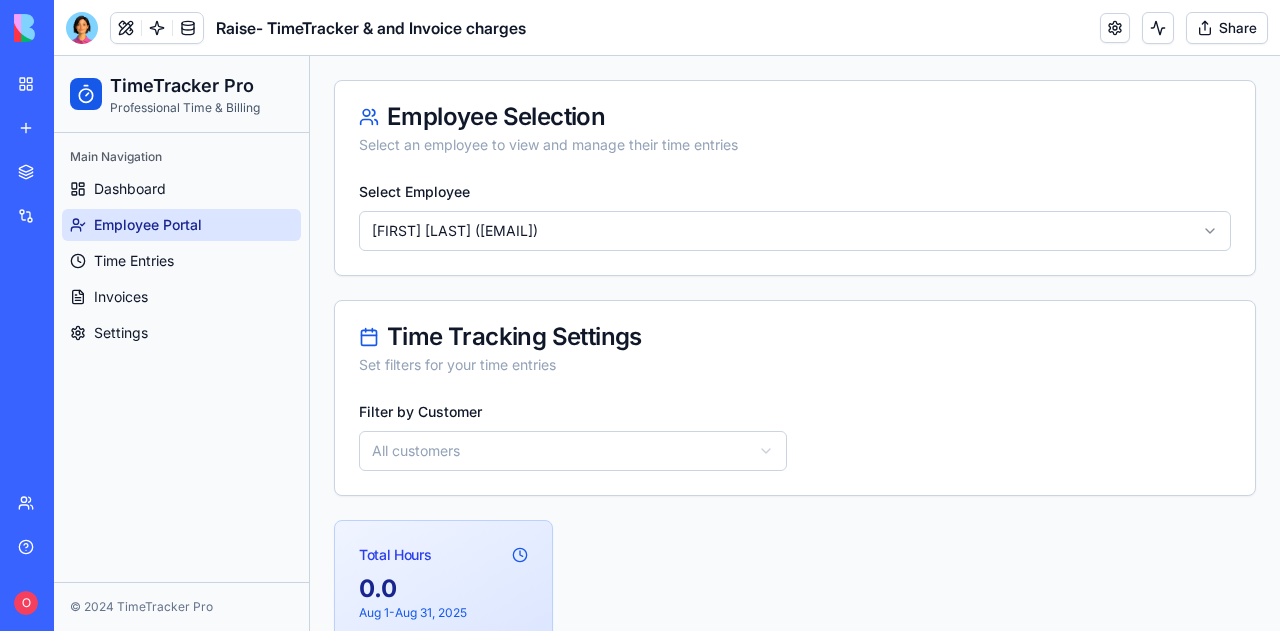 click on "TimeTracker Pro Professional Time & Billing Main Navigation Dashboard Employee Portal Time Entries Invoices Settings © 2024 TimeTracker Pro Toggle Sidebar Employee Portal Track your time and manage your work hours Lock Month Employee Selection Select an employee to view and manage their time entries Select Employee [PERSON] ([EMAIL]) Time Tracking Settings Set filters for your time entries Filter by Customer All customers Total Hours 0.0 Aug 1 - Aug 31, 2025 Hours Needed: You need 180.6 more hours to meet the minimum requirement of 8.6 hours per working day ( 21 working days × 8.6 h = 180.6 h total). Monthly Weekly Daily Calendar View Calendar Import August 2025 Today August 2025 Today Total Hours 0.0 h Target Hours 168 h Remaining 168.0 h Monthly timesheet view - click on any day to add or edit time entries Filters: Customer: All customers Service: All services 21 working days need time entries: Aug 1 Aug 4 Aug 5 Aug 6 Aug 7 Aug 8 Aug 11 Aug 12 Aug 13 Aug 14 +" at bounding box center (667, 962) 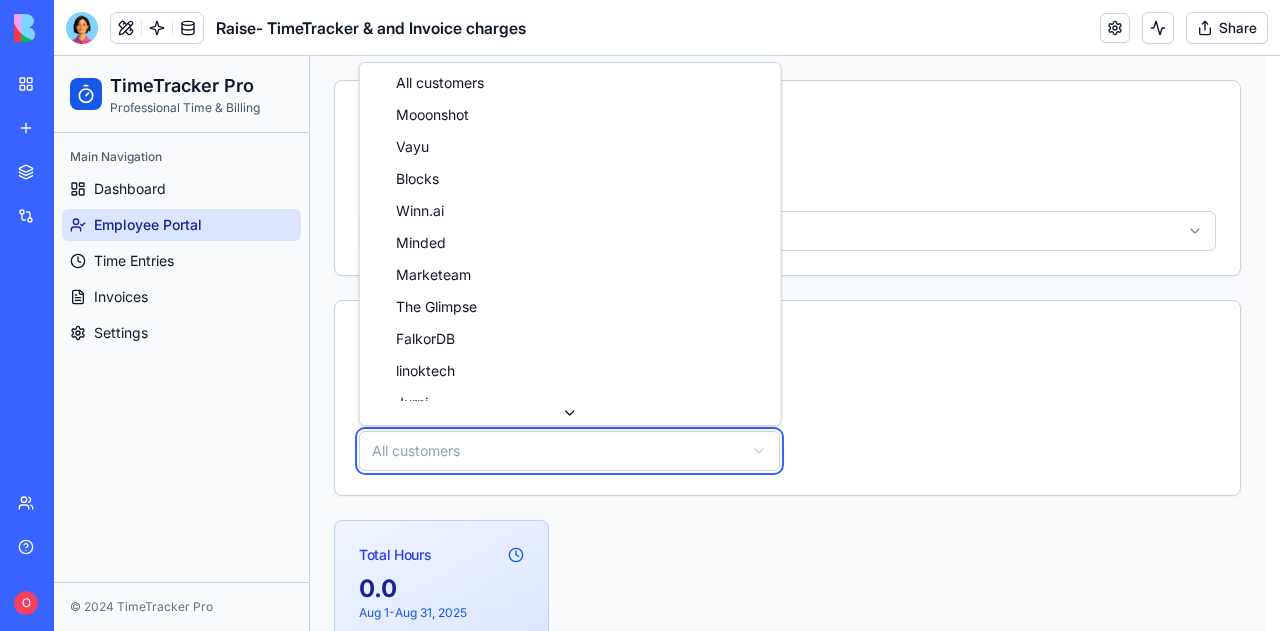 click on "TimeTracker Pro Professional Time & Billing Main Navigation Dashboard Employee Portal Time Entries Invoices Settings © 2024 TimeTracker Pro Toggle Sidebar Employee Portal Track your time and manage your work hours Lock Month Employee Selection Select an employee to view and manage their time entries Select Employee [PERSON] ([EMAIL]) Time Tracking Settings Set filters for your time entries Filter by Customer All customers Total Hours 0.0 Aug 1 - Aug 31, 2025 Hours Needed: You need 180.6 more hours to meet the minimum requirement of 8.6 hours per working day ( 21 working days × 8.6 h = 180.6 h total). Monthly Weekly Daily Calendar View Calendar Import August 2025 Today August 2025 Today Total Hours 0.0 h Target Hours 168 h Remaining 168.0 h Monthly timesheet view - click on any day to add or edit time entries Filters: Customer: All customers Service: All services 21 working days need time entries: Aug 1 Aug 4 Aug 5 Aug 6 Aug 7 Aug 8 Aug 11 Aug 12 Aug 13 Aug 14 +" at bounding box center (667, 962) 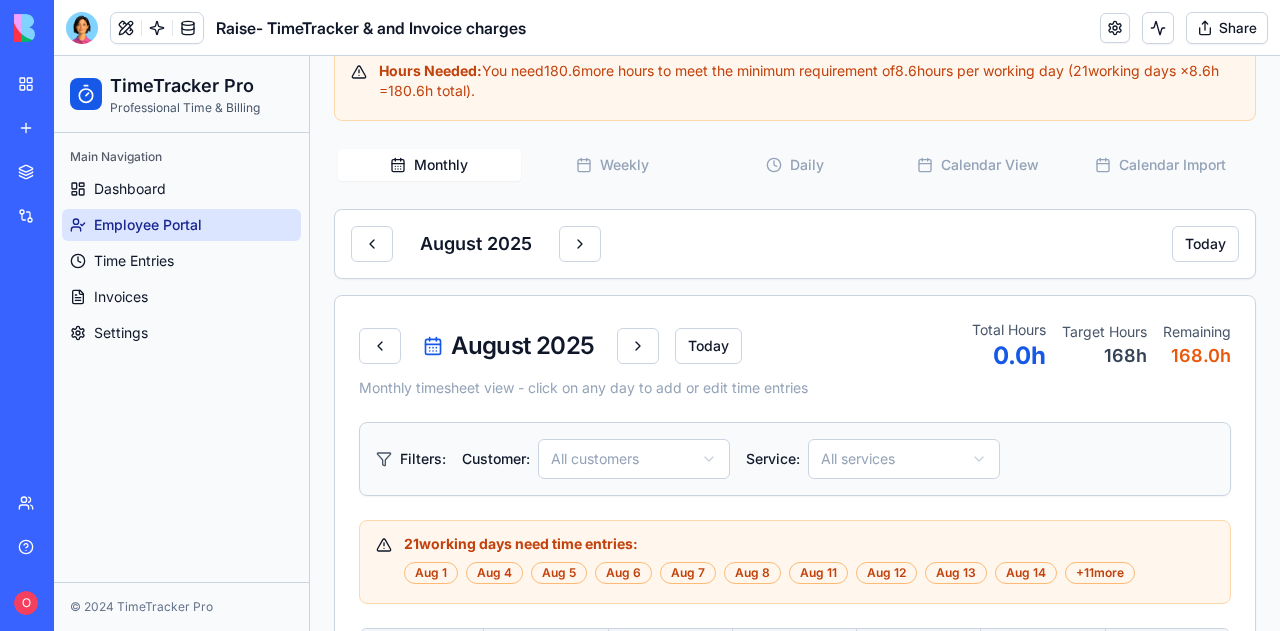 scroll, scrollTop: 747, scrollLeft: 0, axis: vertical 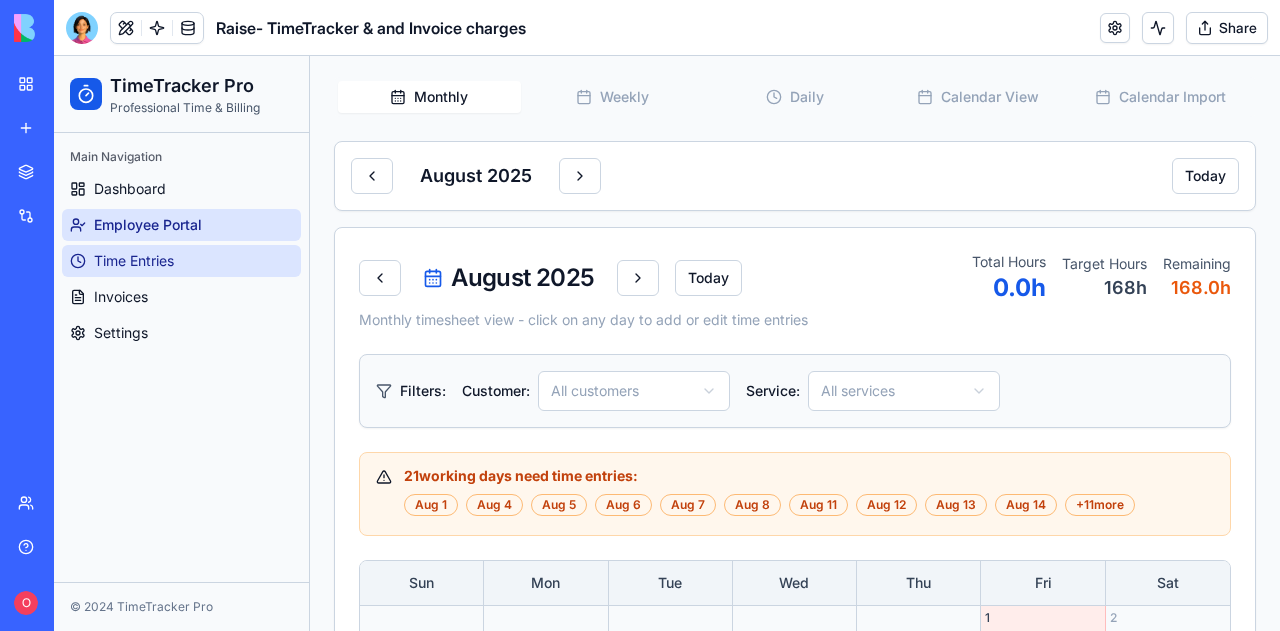 click on "Time Entries" at bounding box center (181, 261) 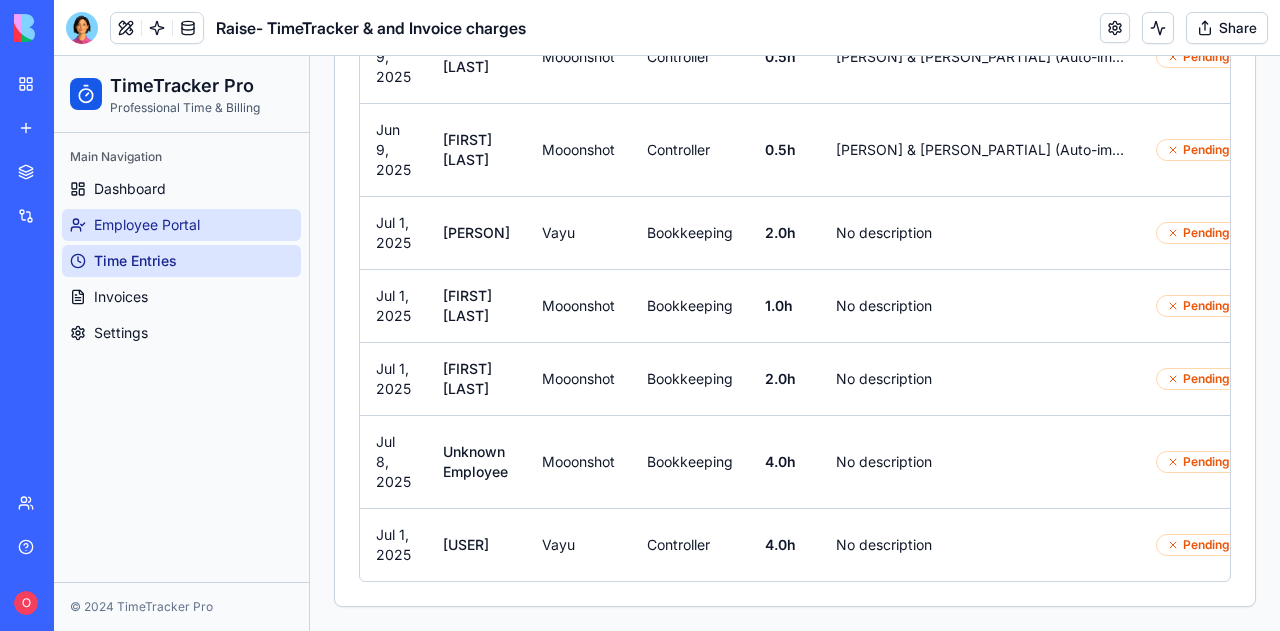 click on "Employee Portal" at bounding box center [181, 225] 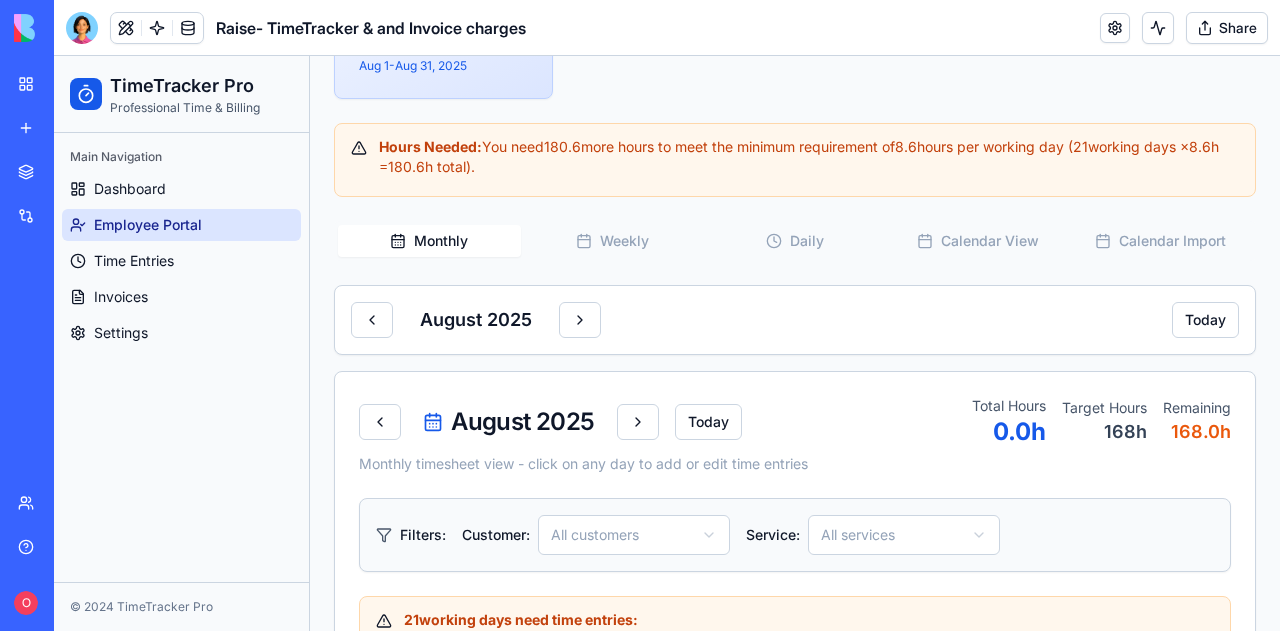 scroll, scrollTop: 678, scrollLeft: 0, axis: vertical 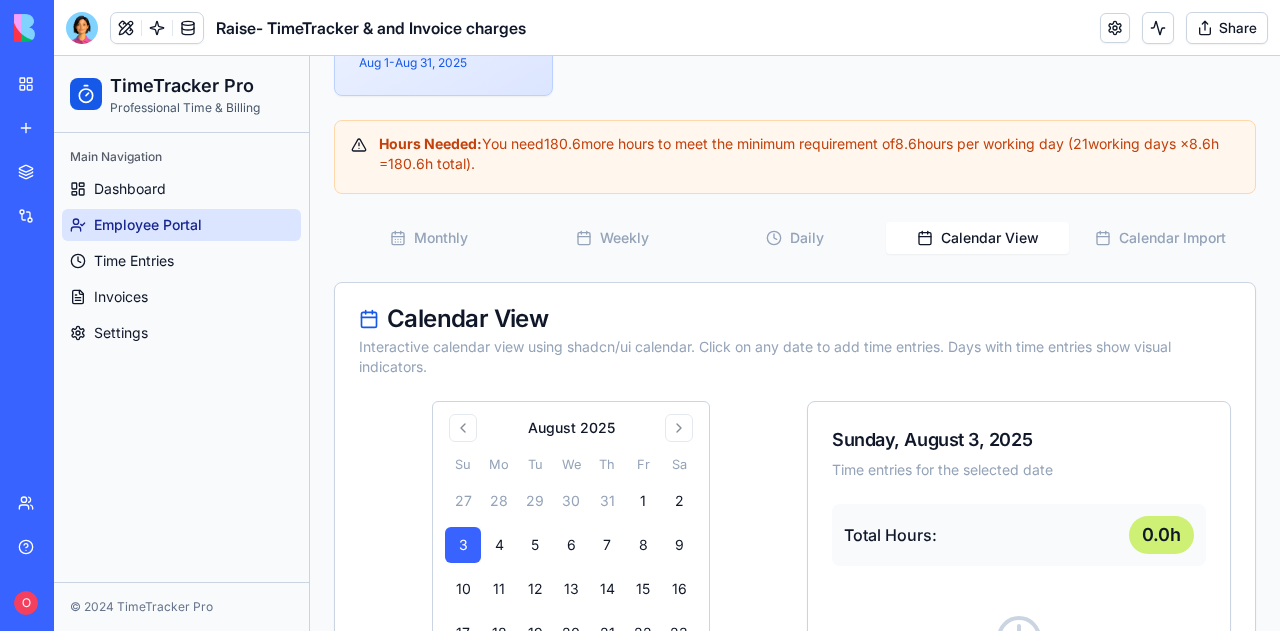 click on "Calendar View" at bounding box center (977, 238) 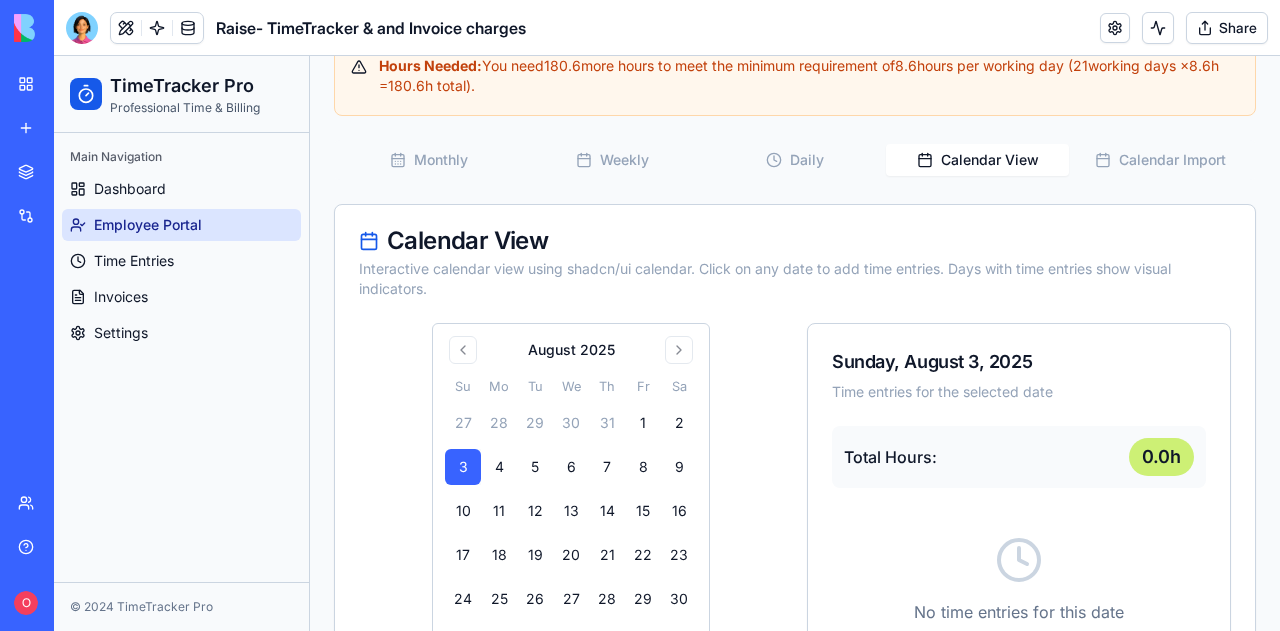scroll, scrollTop: 722, scrollLeft: 0, axis: vertical 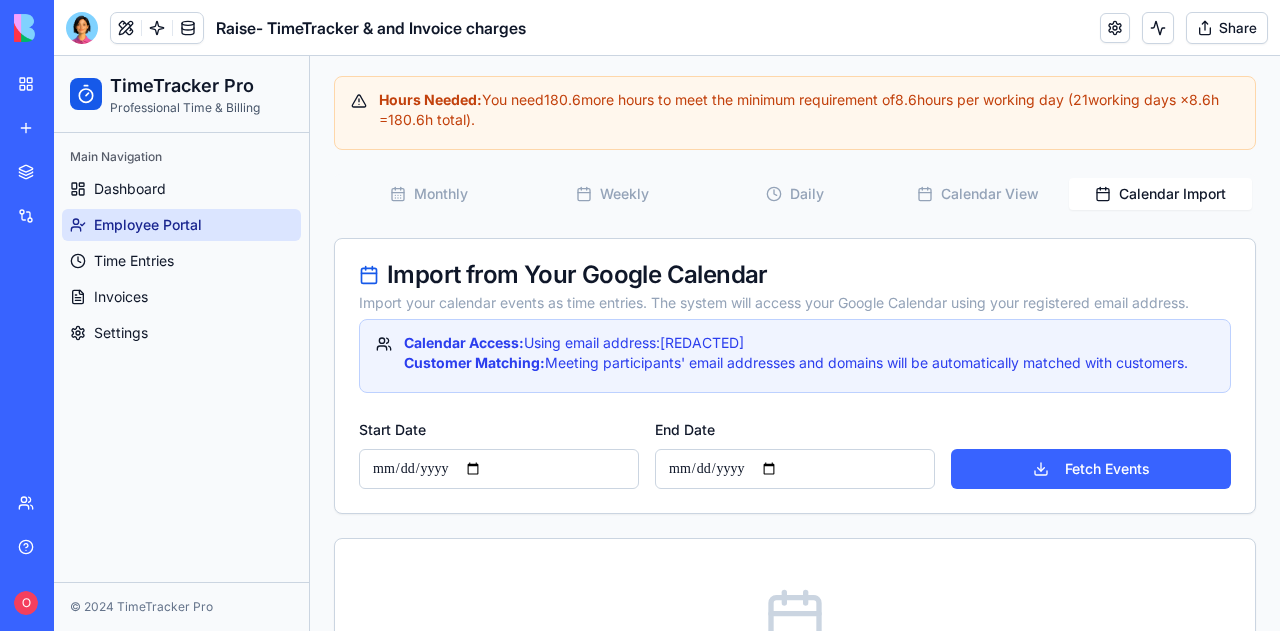 click on "Calendar Import" at bounding box center [1160, 194] 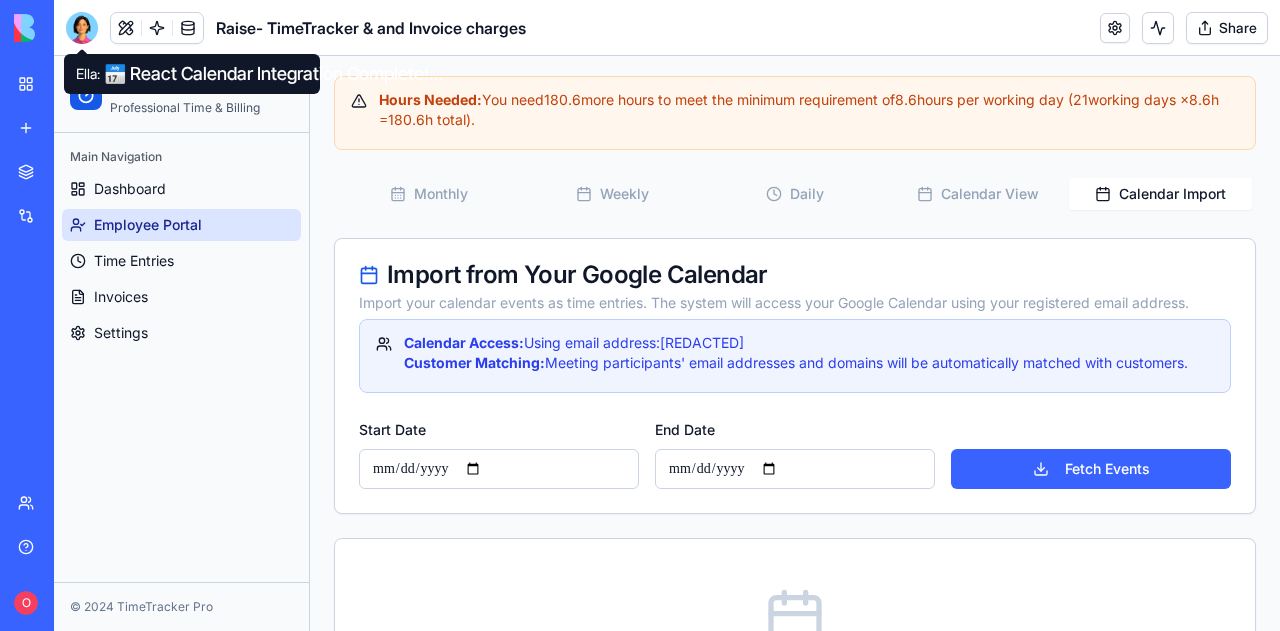 click at bounding box center (82, 28) 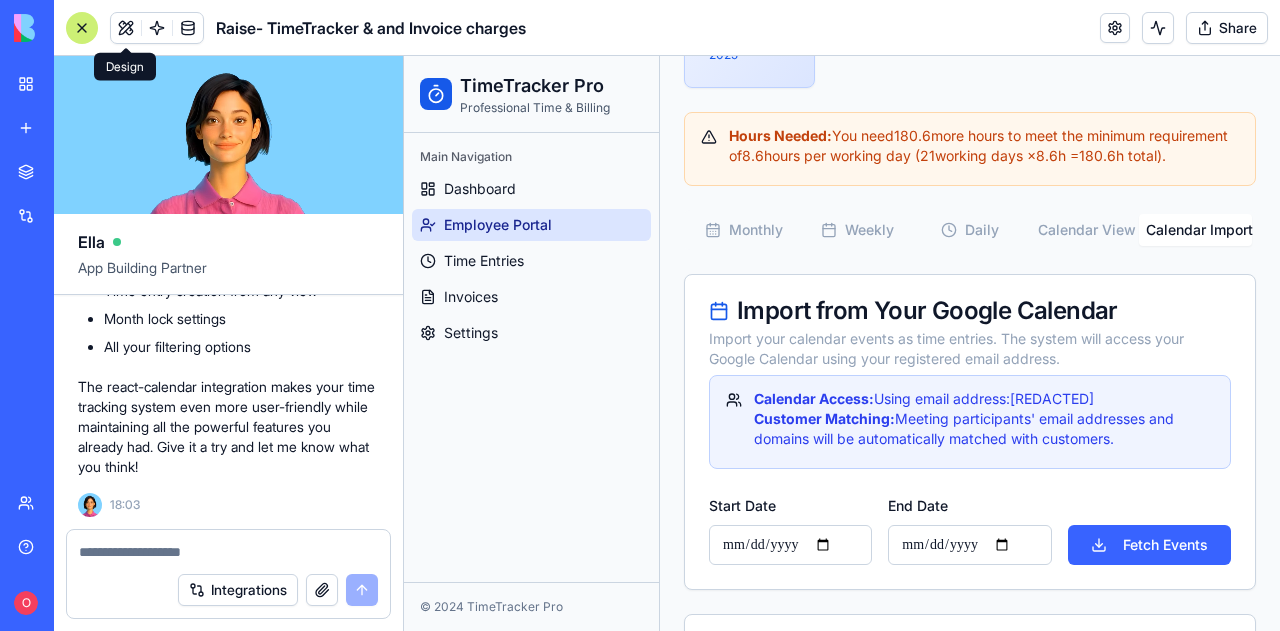 scroll, scrollTop: 42798, scrollLeft: 0, axis: vertical 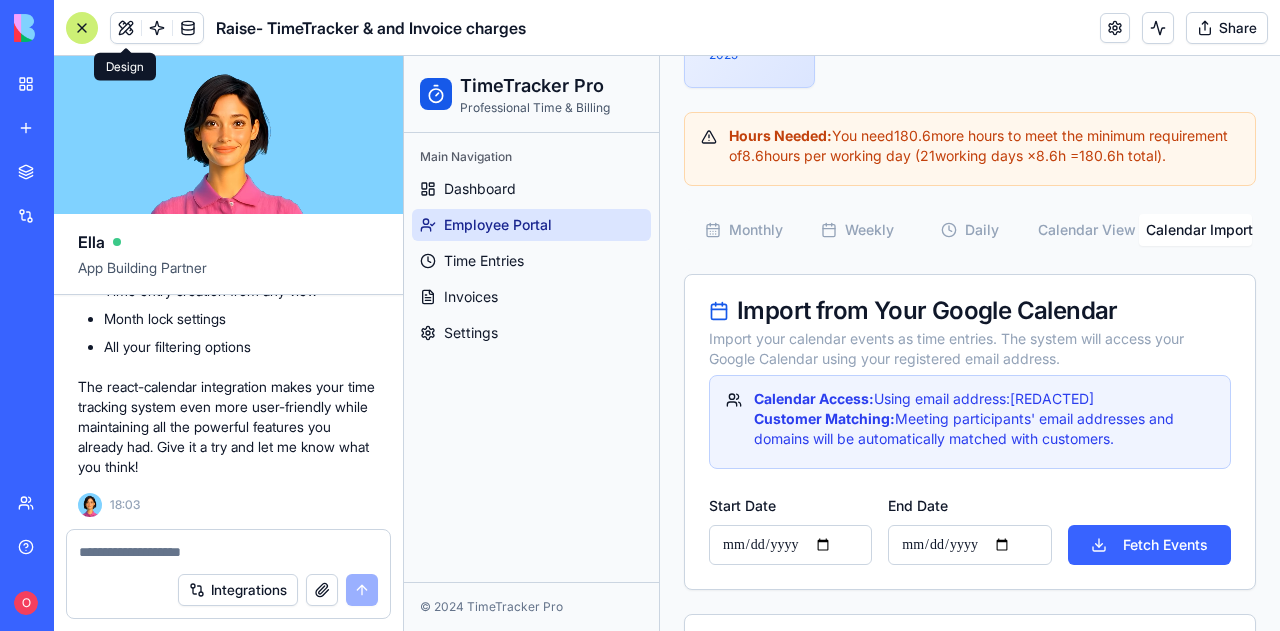 click on "Share" at bounding box center (1227, 28) 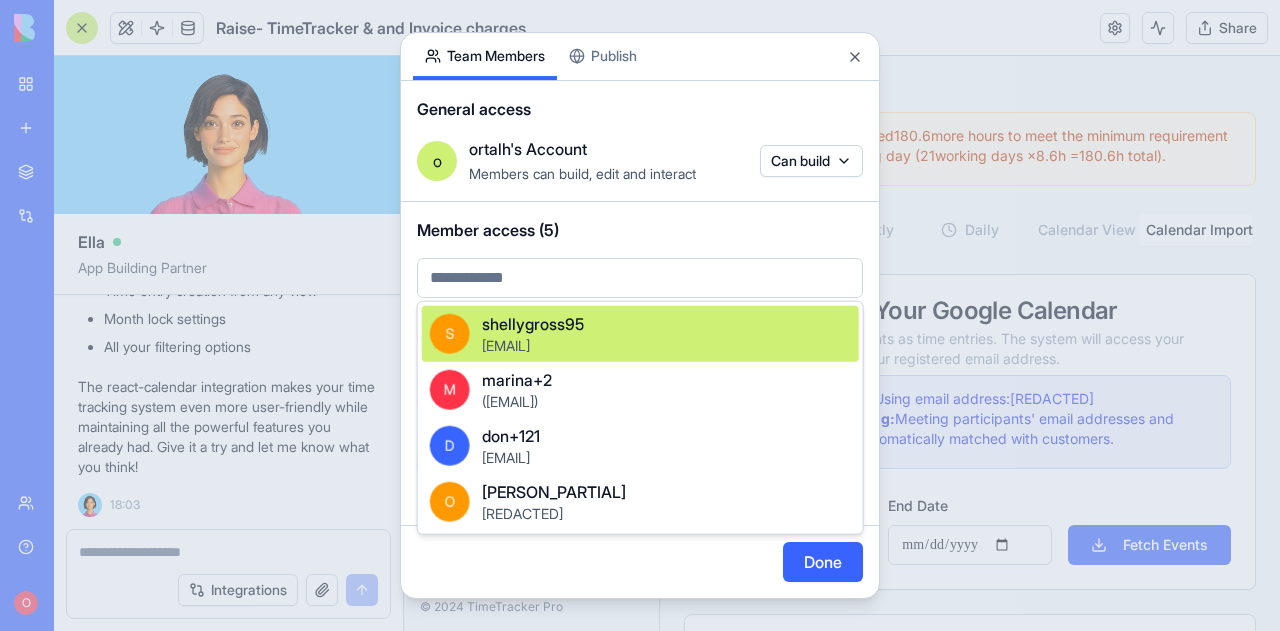 click on "BETA My workspace New app Marketplace Integrations Recent New App SlideStyle Pro Raise- TimeTracker & and Invoice charges Team Help O Raise- TimeTracker & and Invoice charges Share Ella App Building Partner Please create system to report working hours and create and invoice to charge base on the hours reported. please get an input of customers names and and define rate for each hours for each type of service. in addition please get the name of employees and mark the to the type of service they provide. for each and of month collect all hours reported and created invoice to charge
Undo O 17:24 🚀 Time Tracking & Invoicing System Coming Up!
Hi there! I'm Ella, and I'll build you a fantastic system to track working hours and generate invoices based on service rates. This will help you manage your team's time and bill your customers accurately. Let's get started!
First, I'll create the necessary data structure for your app: Setting up your data structure Now, let's add some sample data to get you started:" at bounding box center [640, 315] 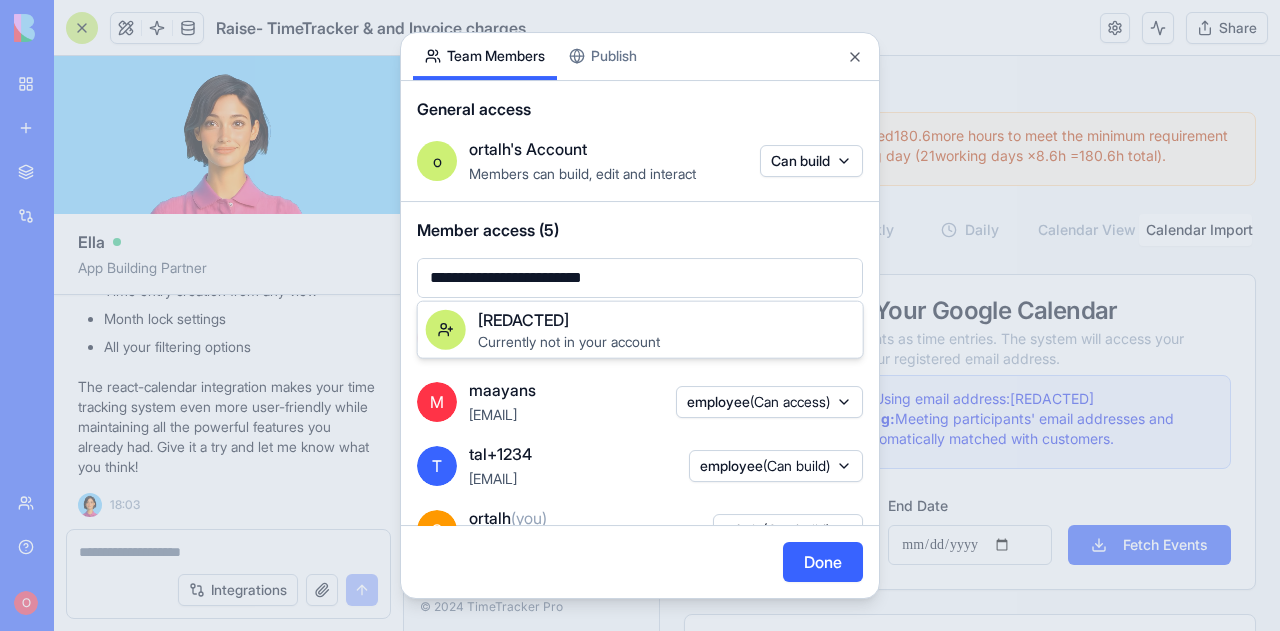 type on "**********" 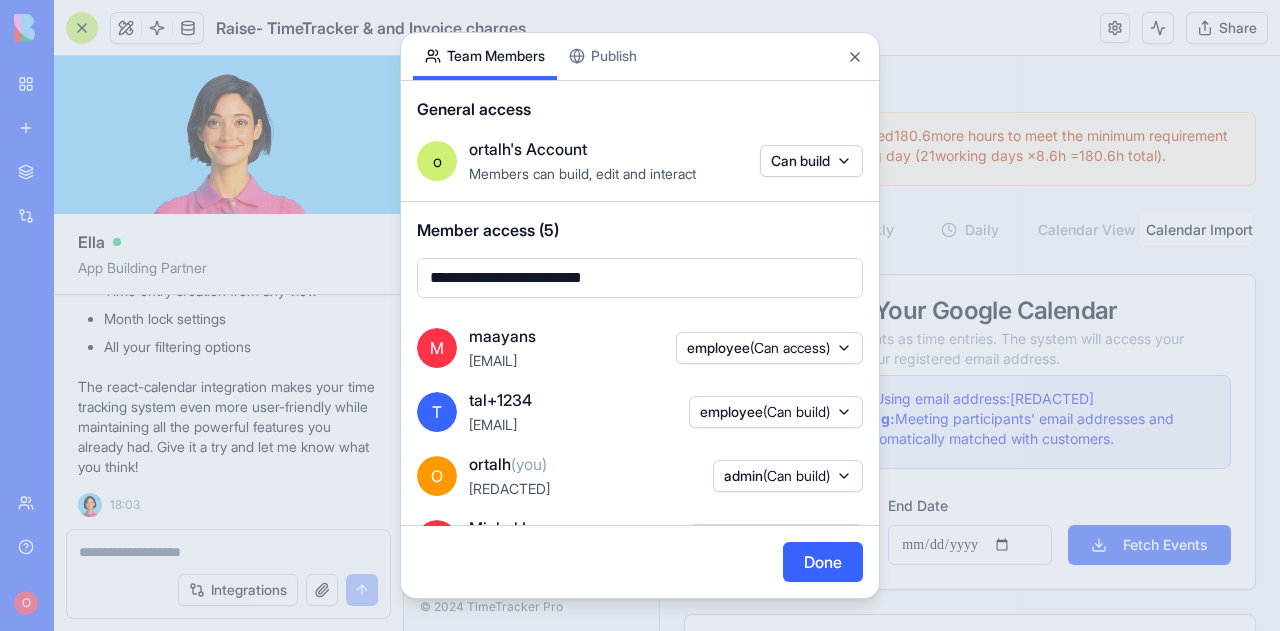 scroll, scrollTop: 130, scrollLeft: 0, axis: vertical 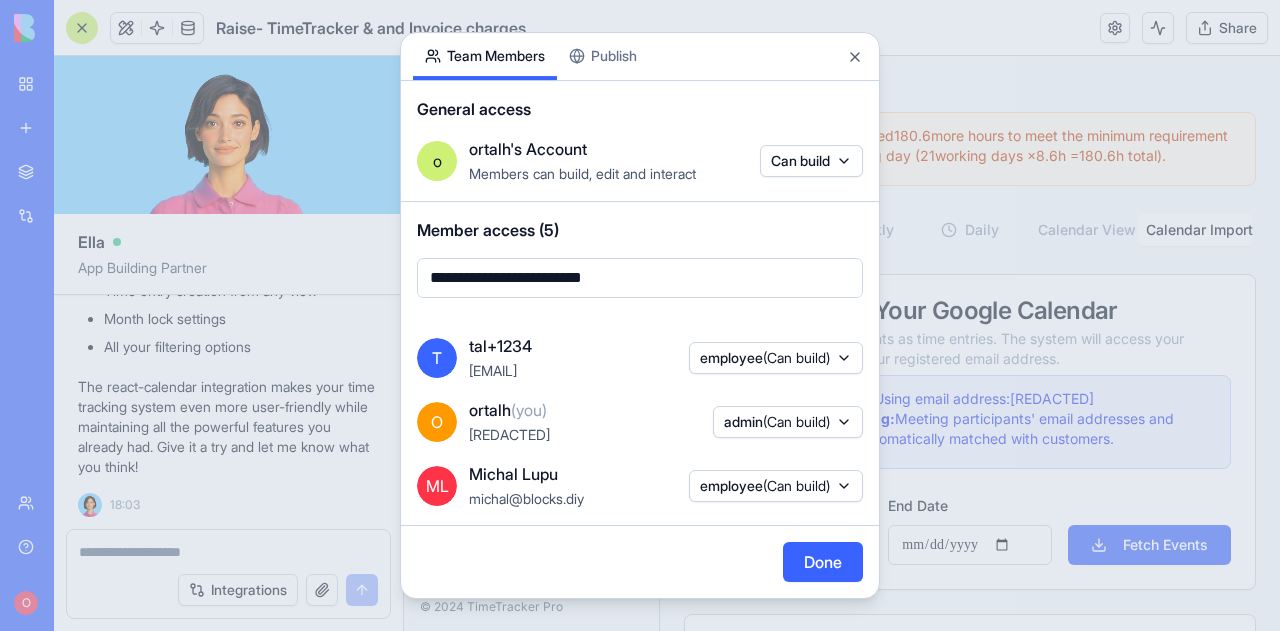 click on "Done" at bounding box center (823, 562) 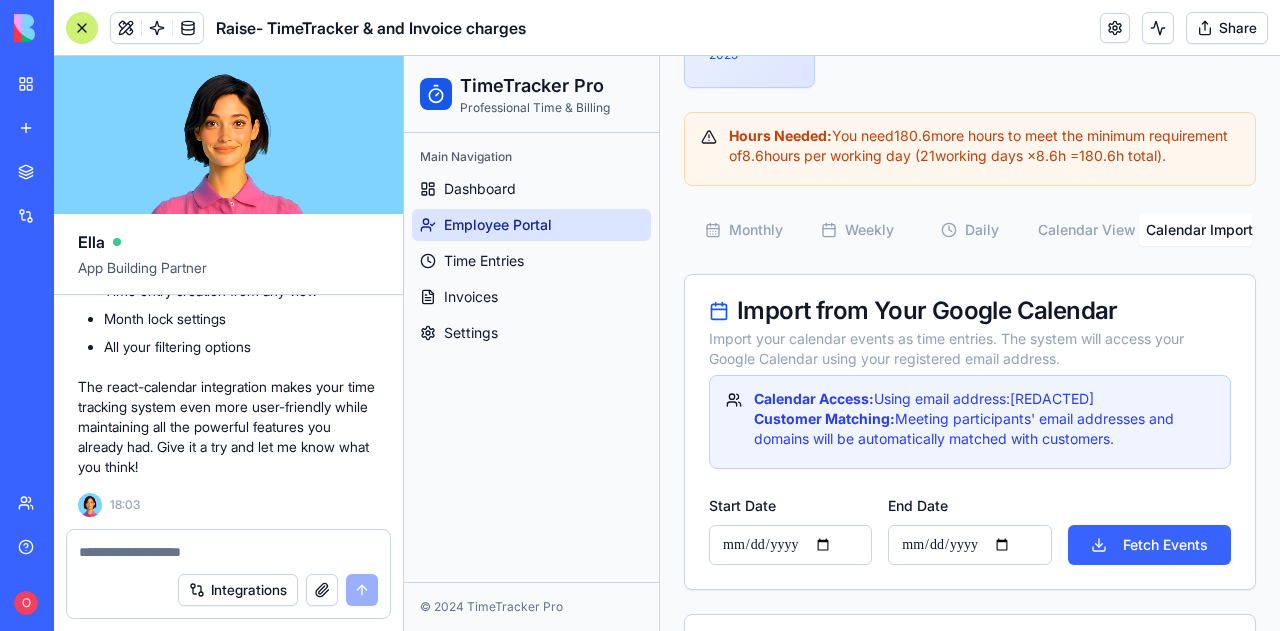 click on "Share" at bounding box center [1227, 28] 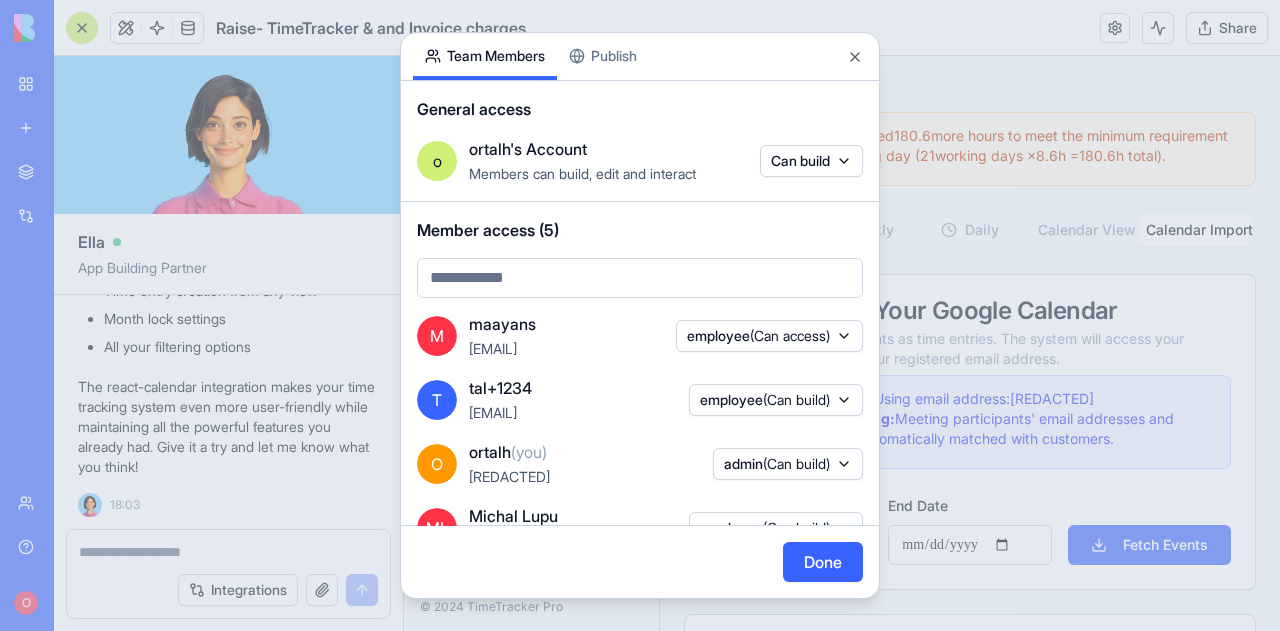 scroll, scrollTop: 0, scrollLeft: 0, axis: both 